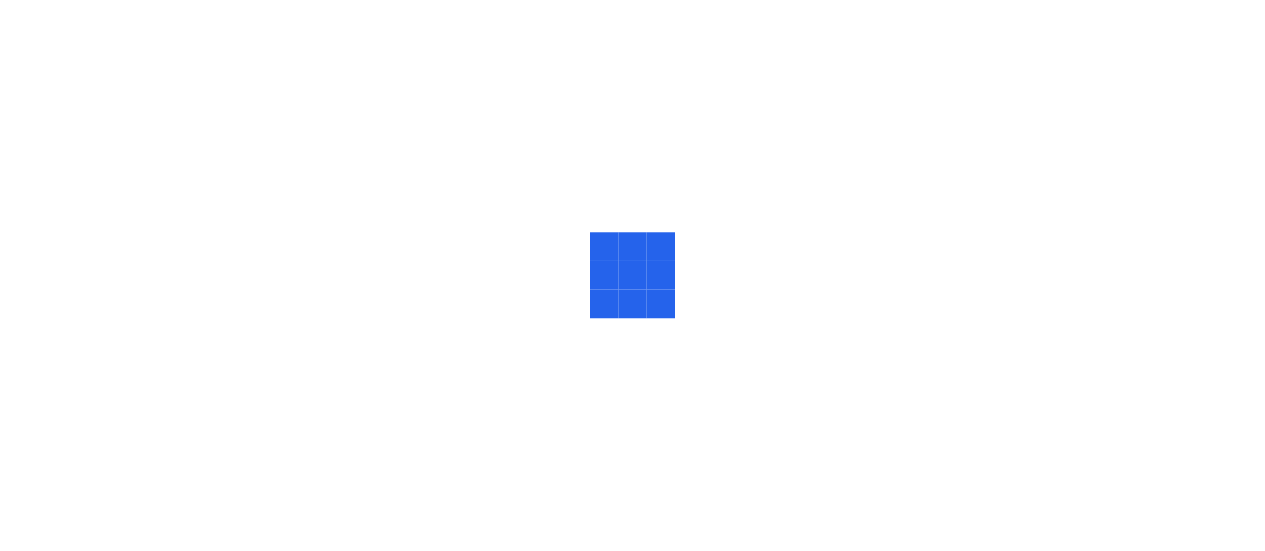scroll, scrollTop: 0, scrollLeft: 0, axis: both 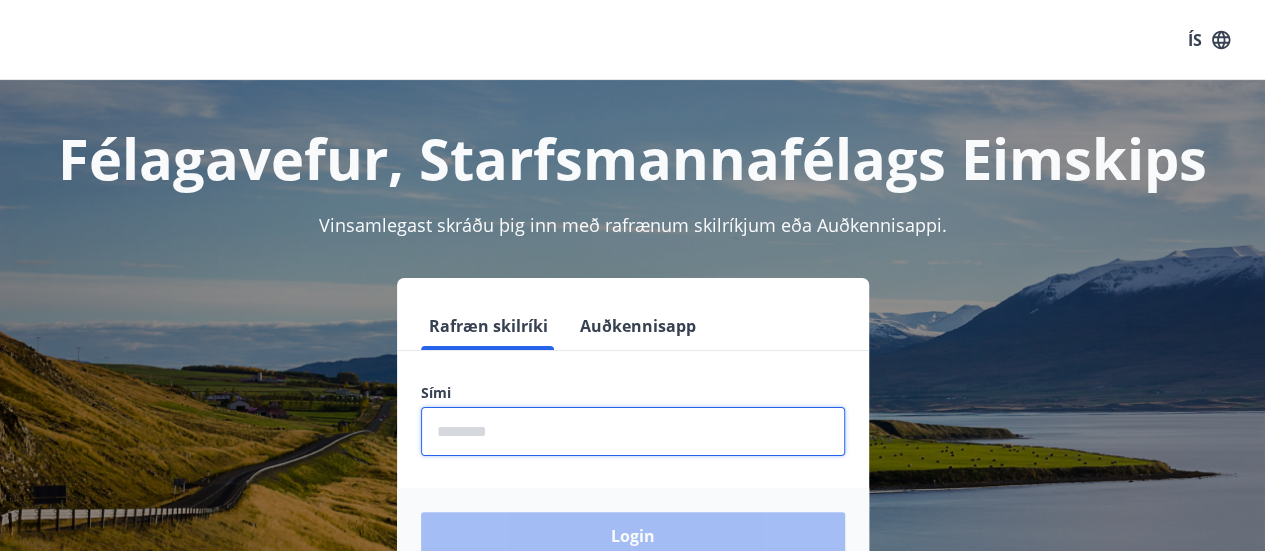 click at bounding box center [633, 431] 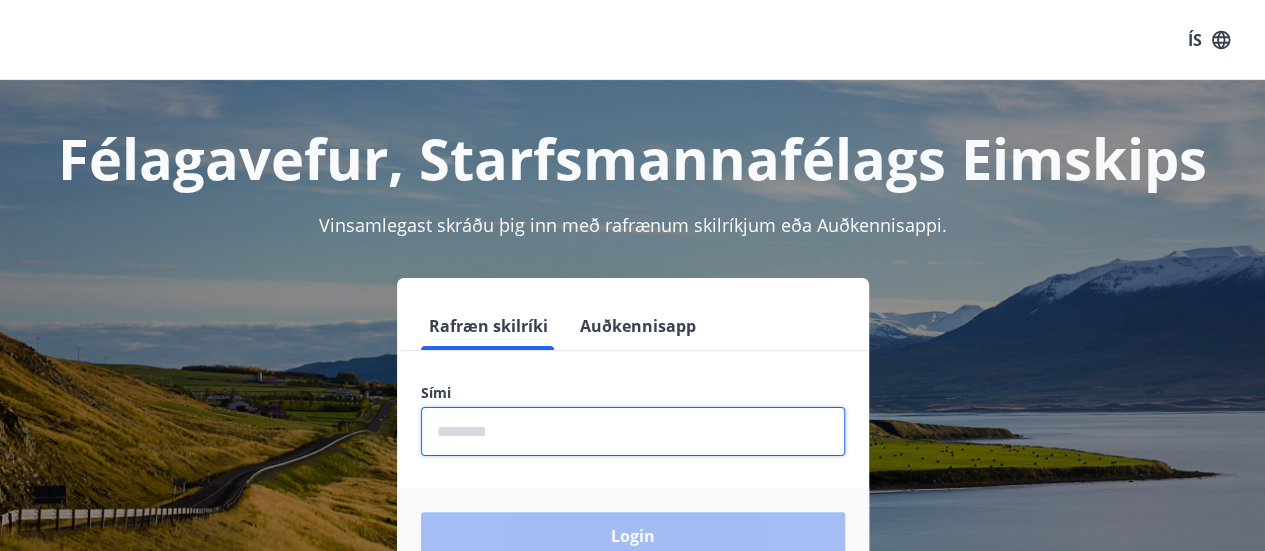 type on "********" 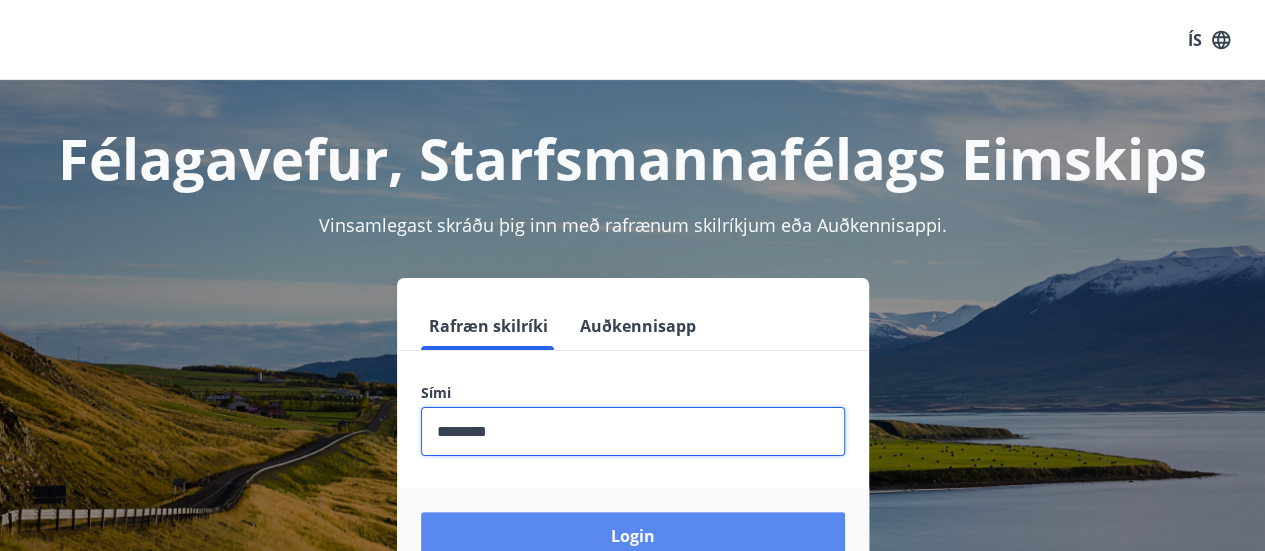 click on "Login" at bounding box center (633, 536) 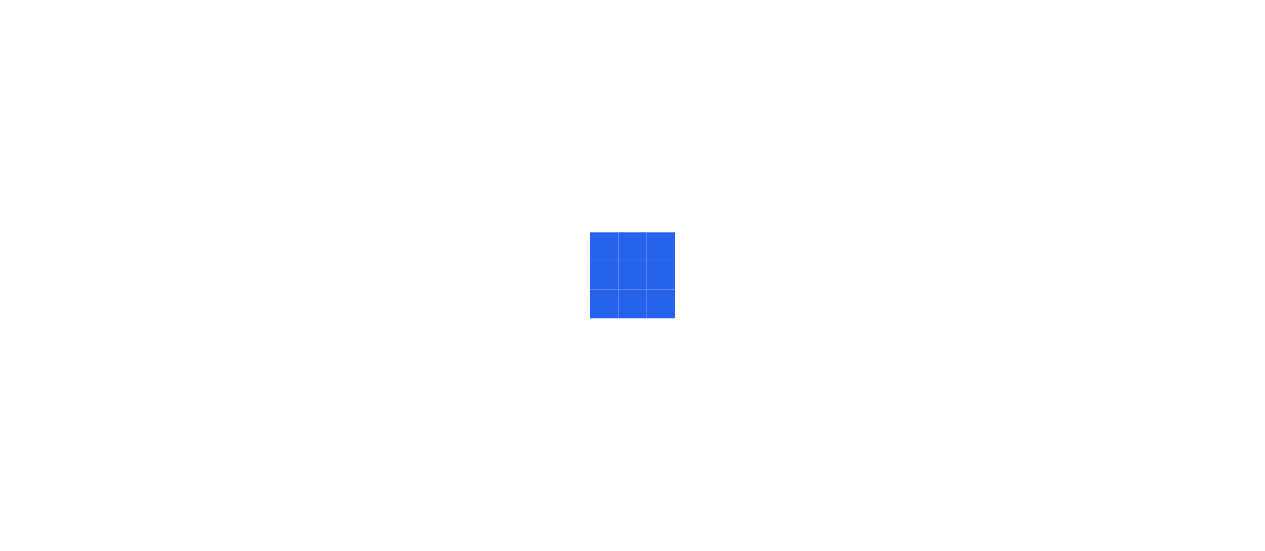 scroll, scrollTop: 0, scrollLeft: 0, axis: both 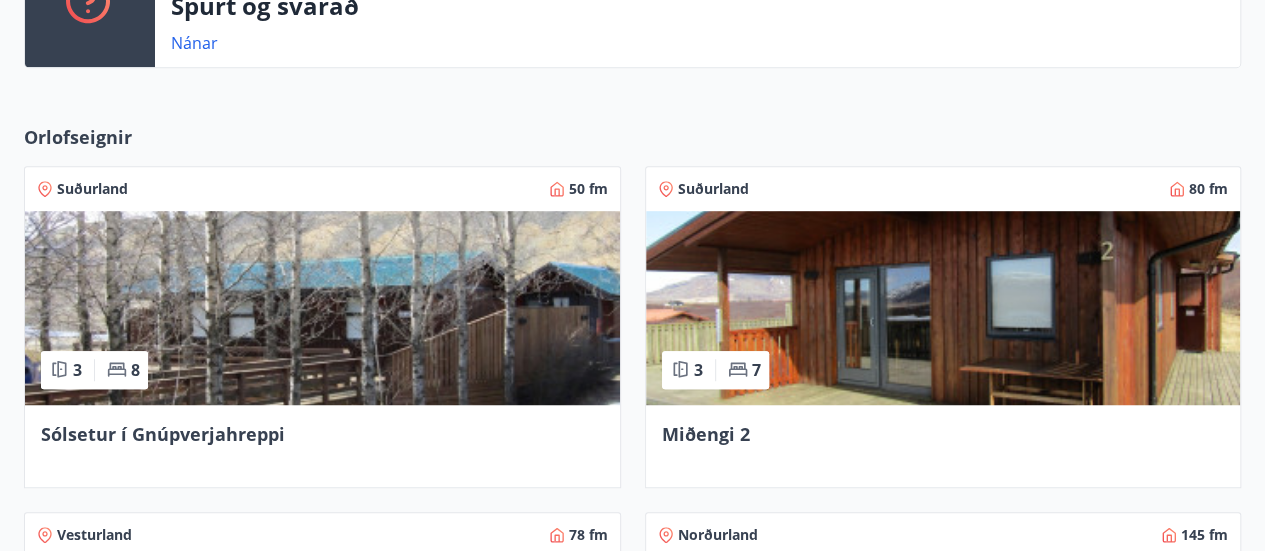 click at bounding box center [322, 308] 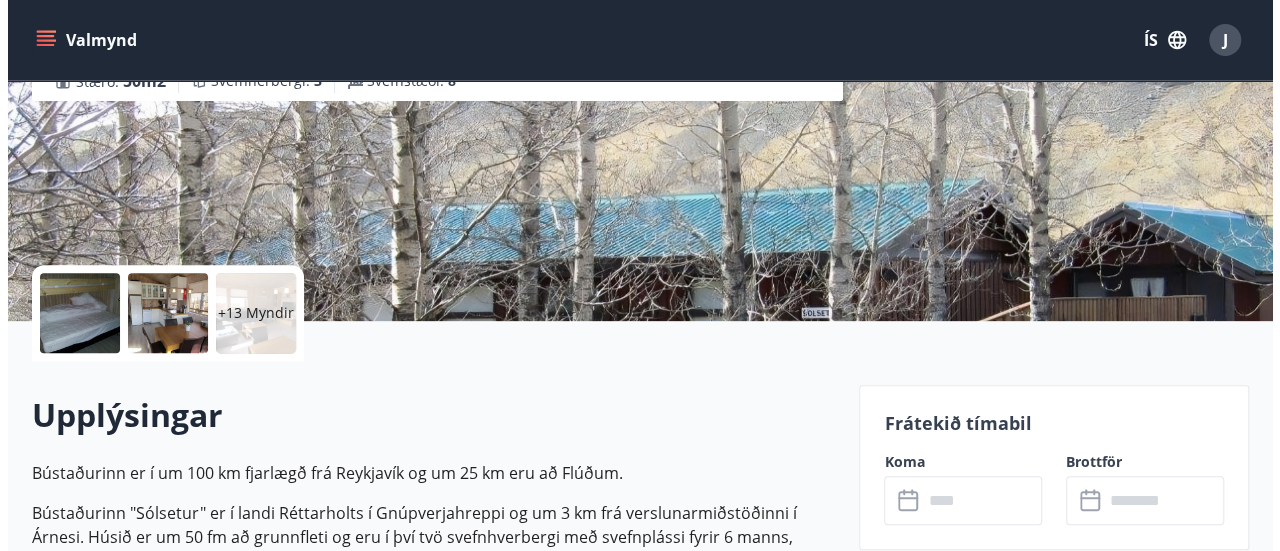 scroll, scrollTop: 280, scrollLeft: 0, axis: vertical 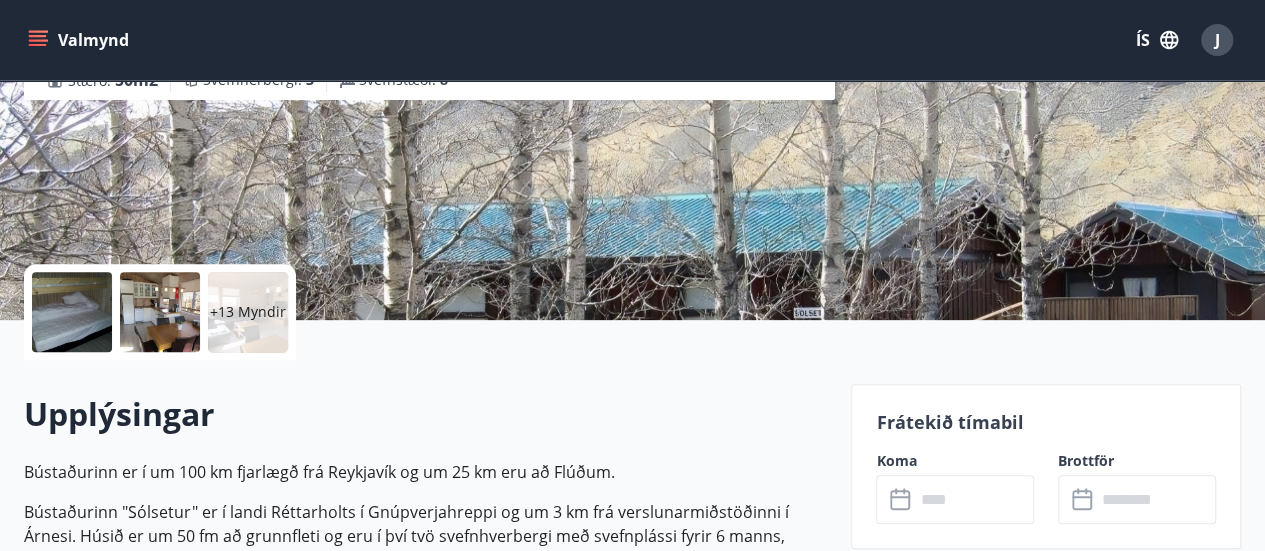click at bounding box center (72, 312) 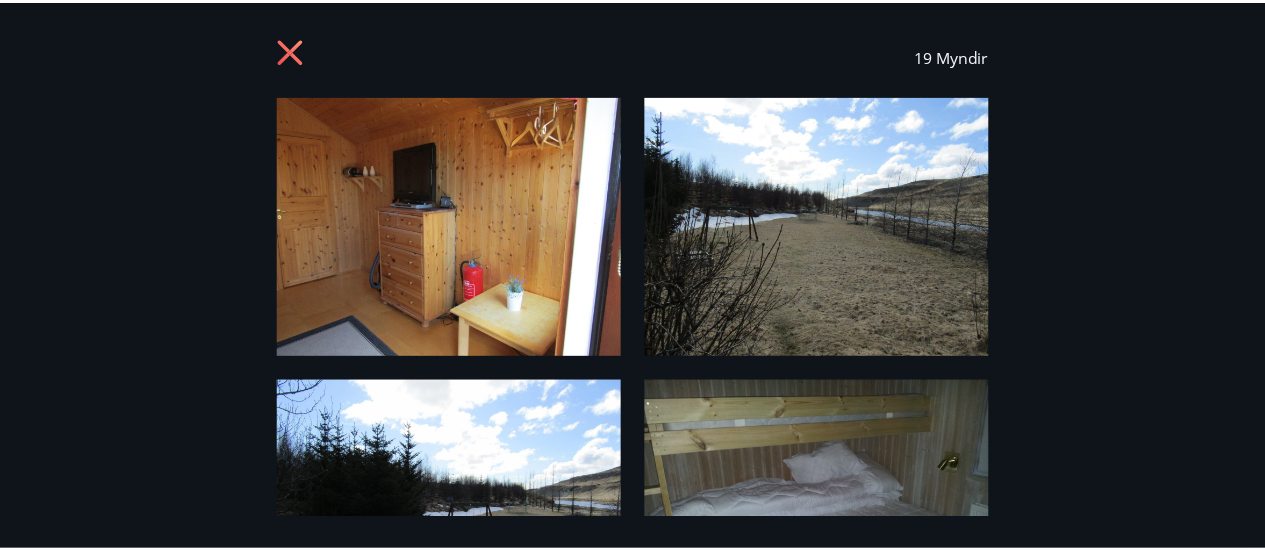 scroll, scrollTop: 0, scrollLeft: 0, axis: both 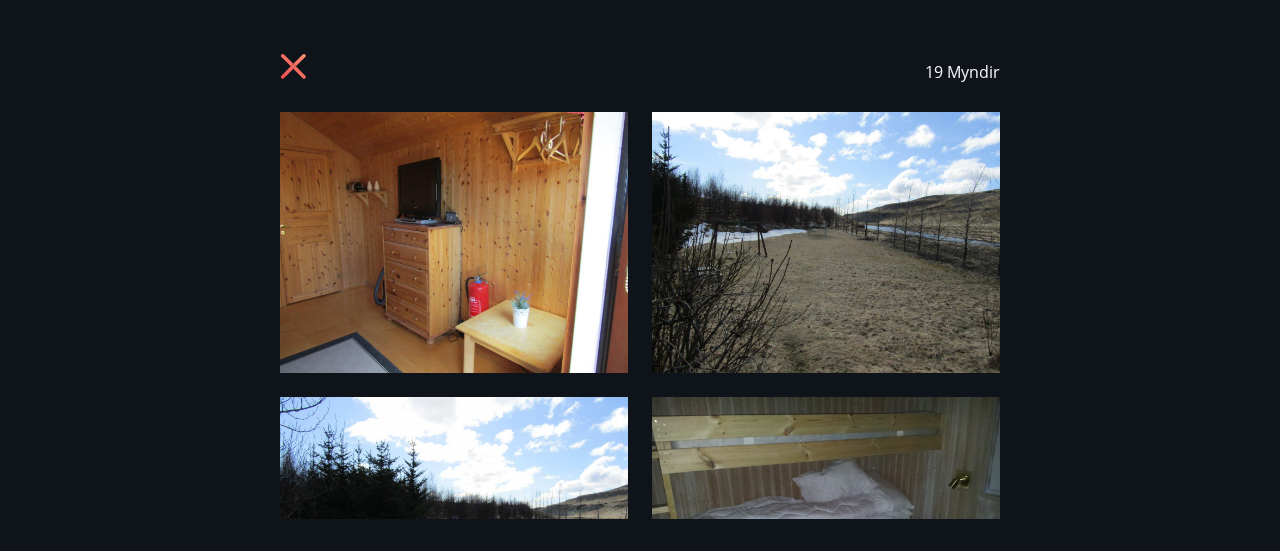click 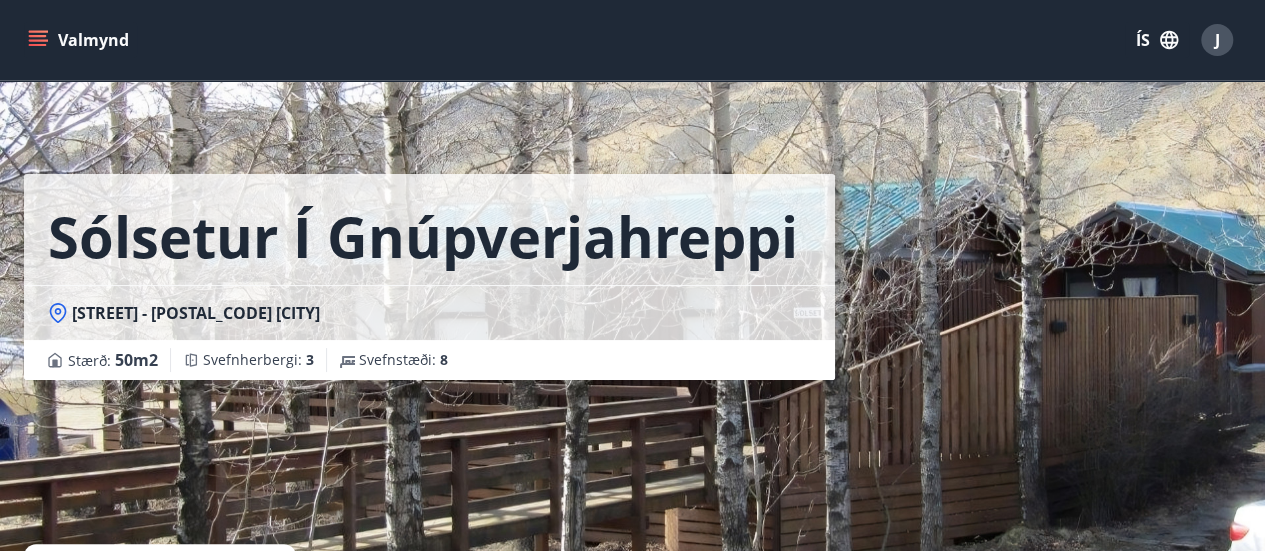 scroll, scrollTop: 0, scrollLeft: 0, axis: both 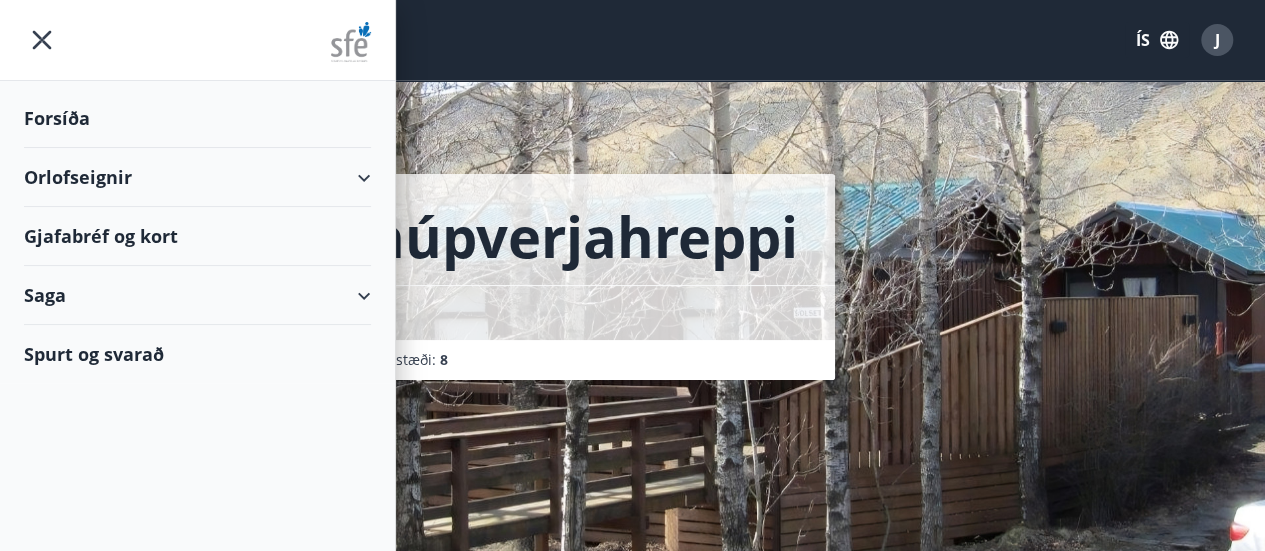 click on "Orlofseignir" at bounding box center (197, 177) 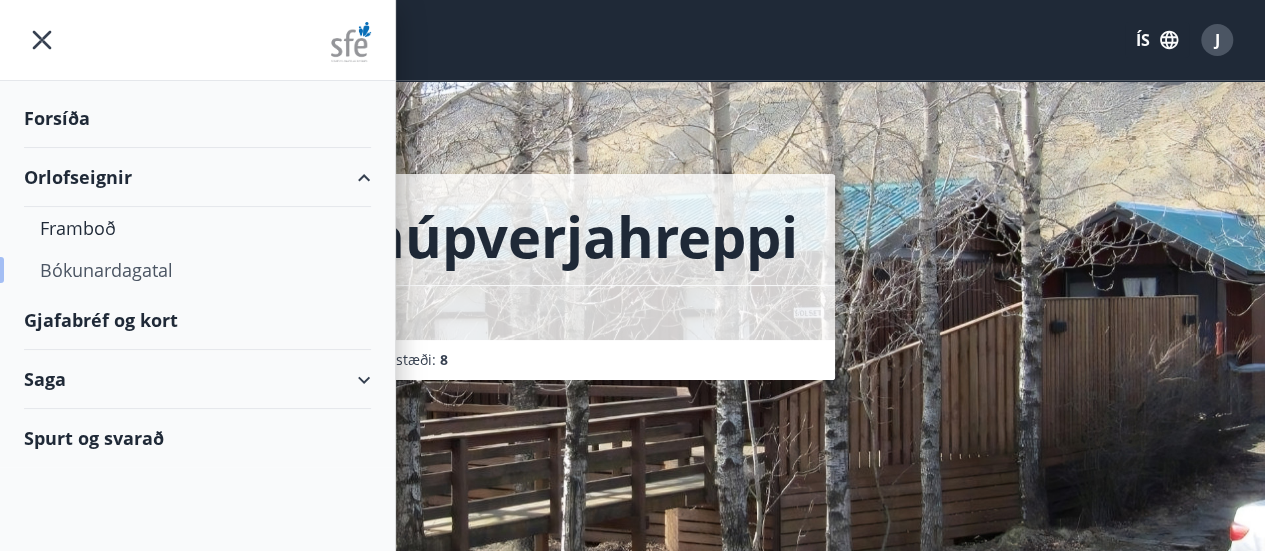 click on "Bókunardagatal" at bounding box center (197, 270) 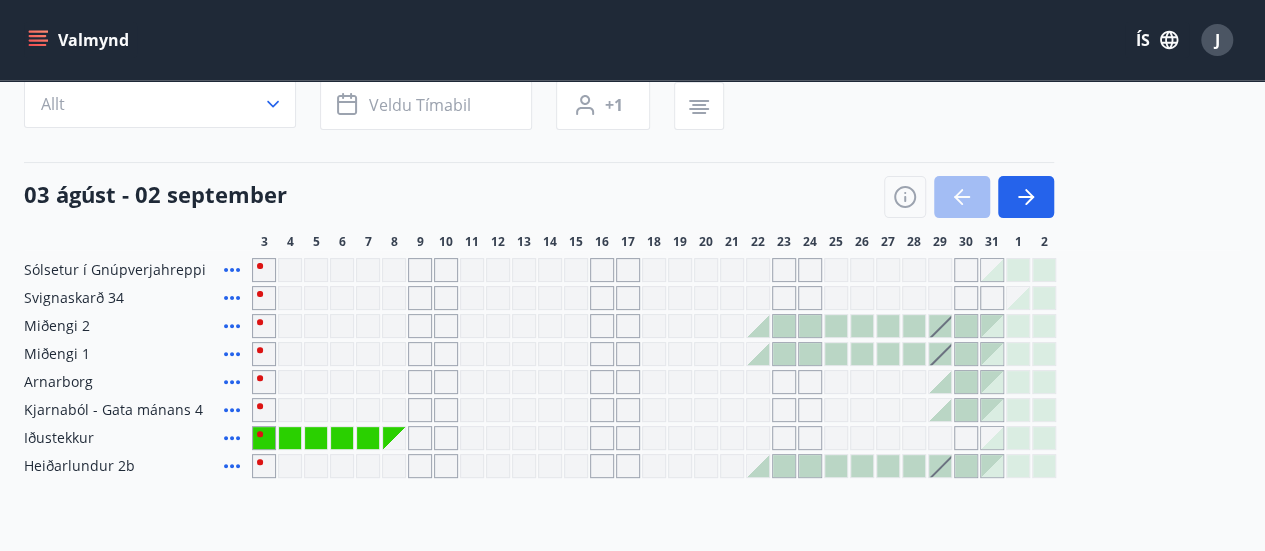 scroll, scrollTop: 167, scrollLeft: 0, axis: vertical 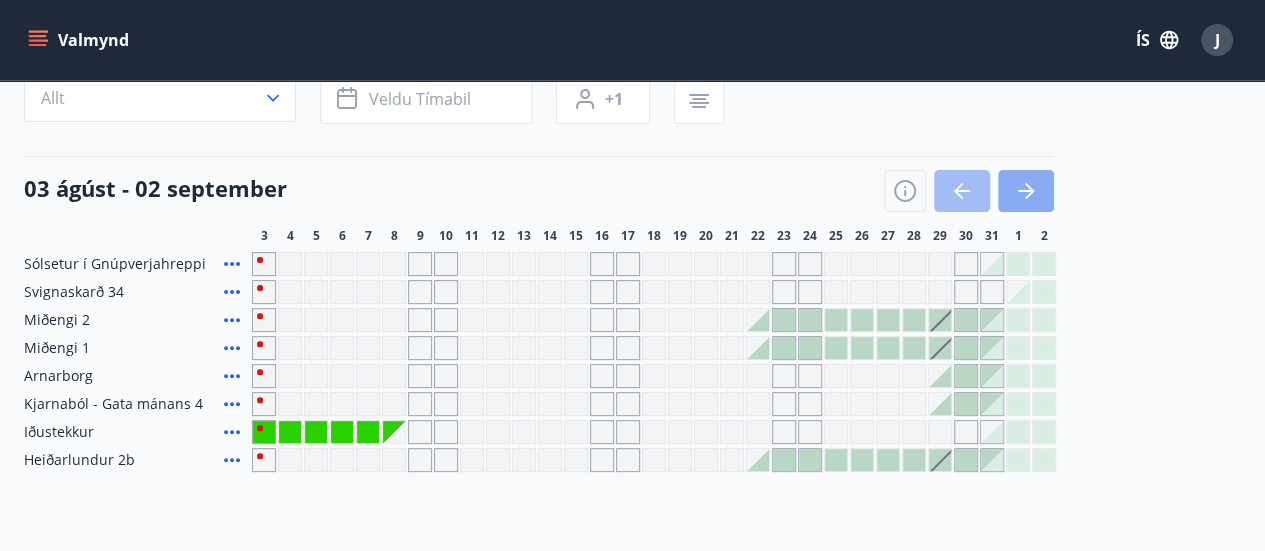 click 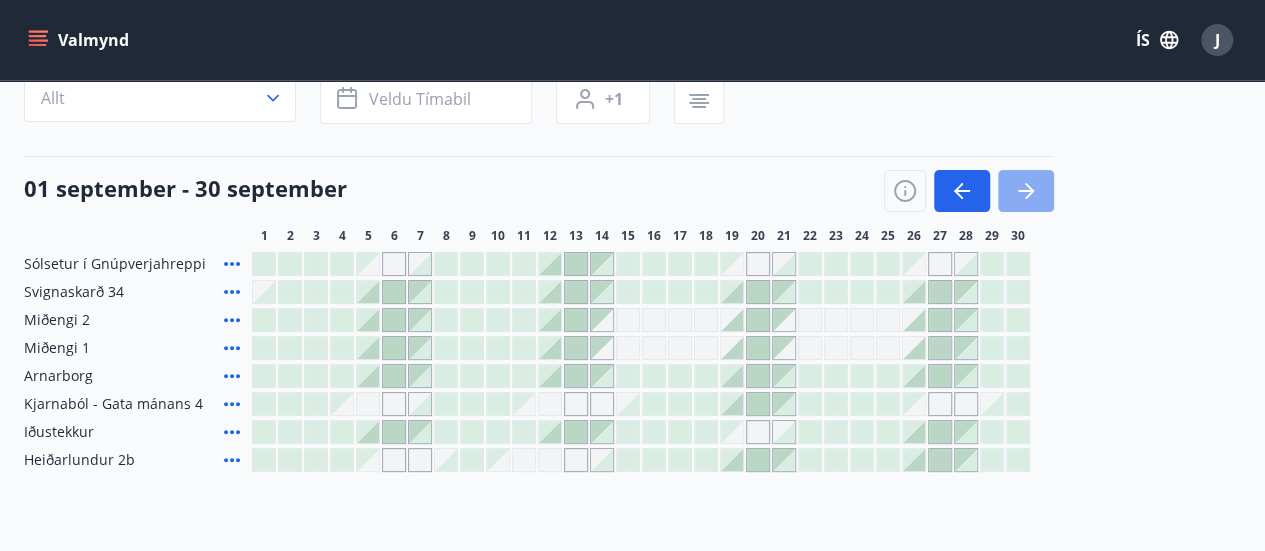 click 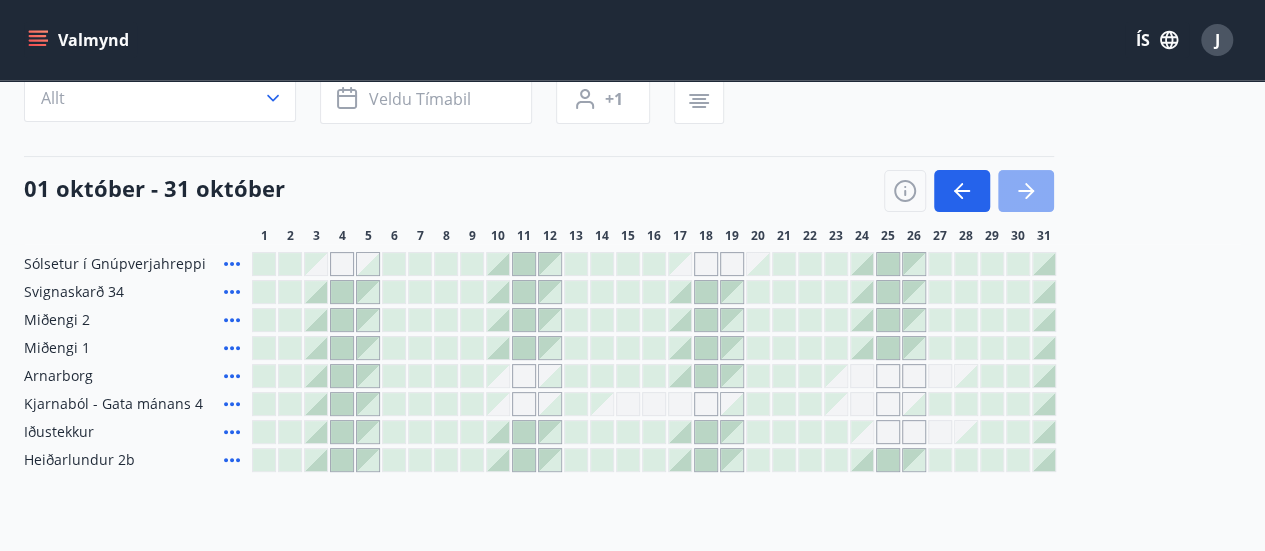 click 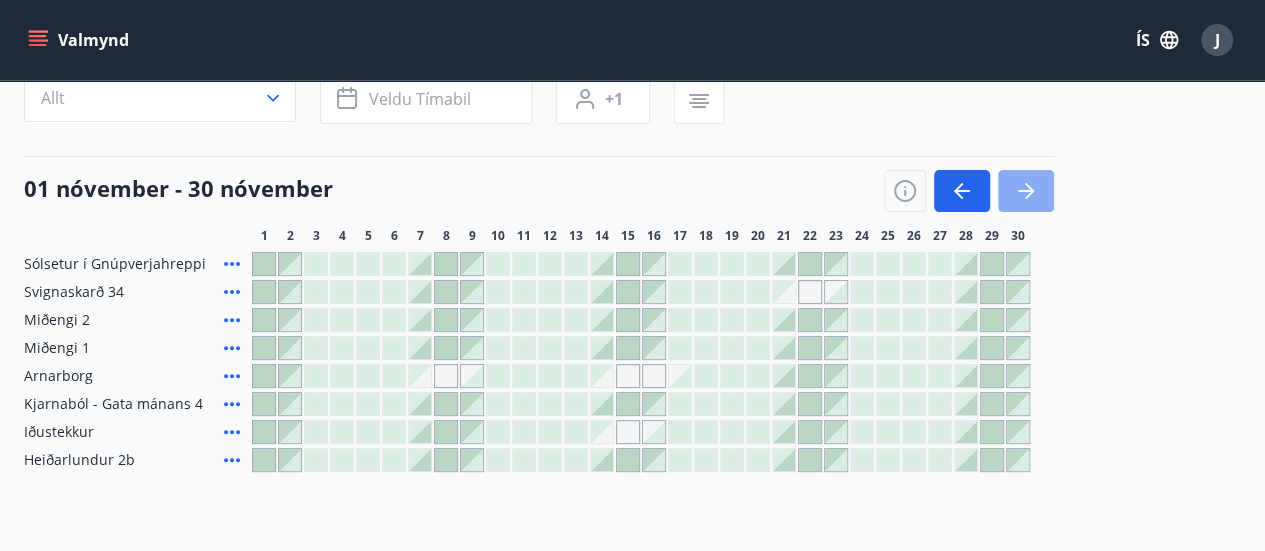 click 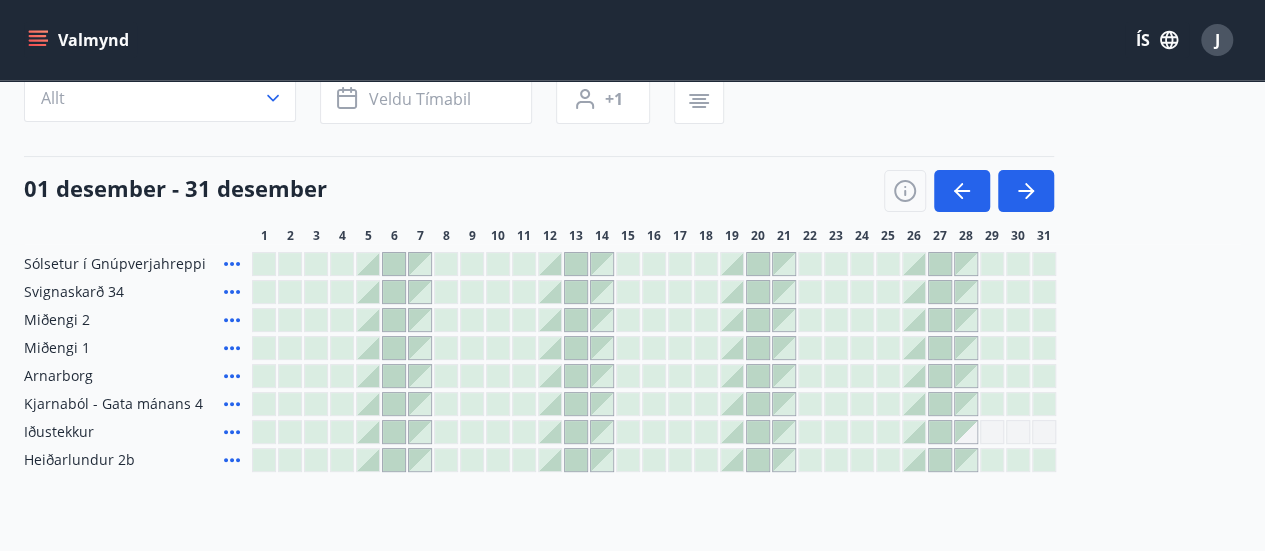 click at bounding box center (264, 348) 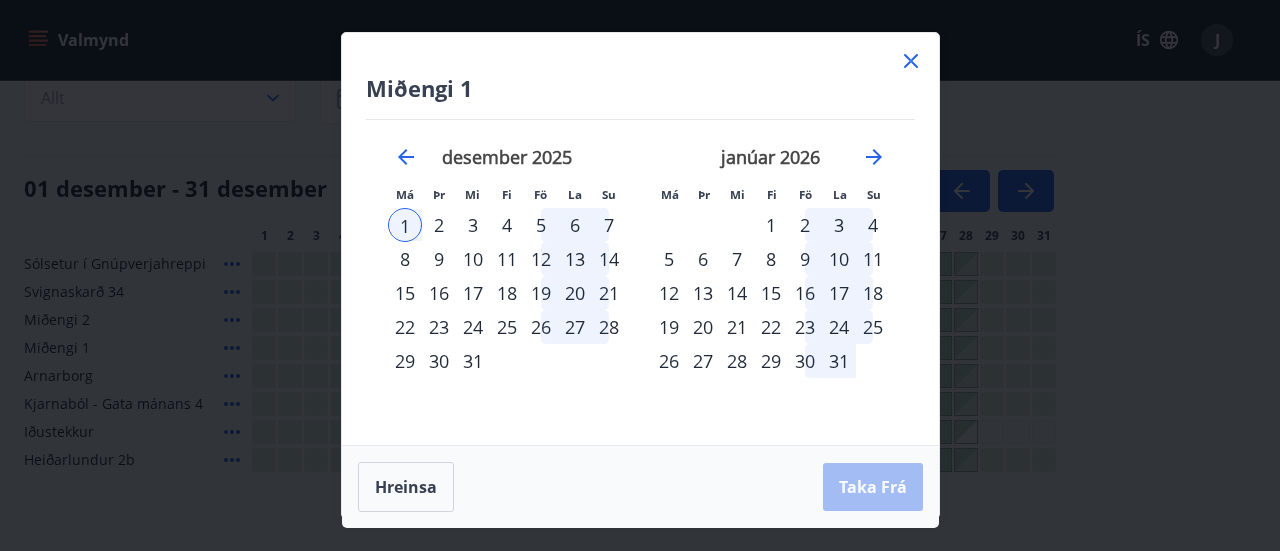 click 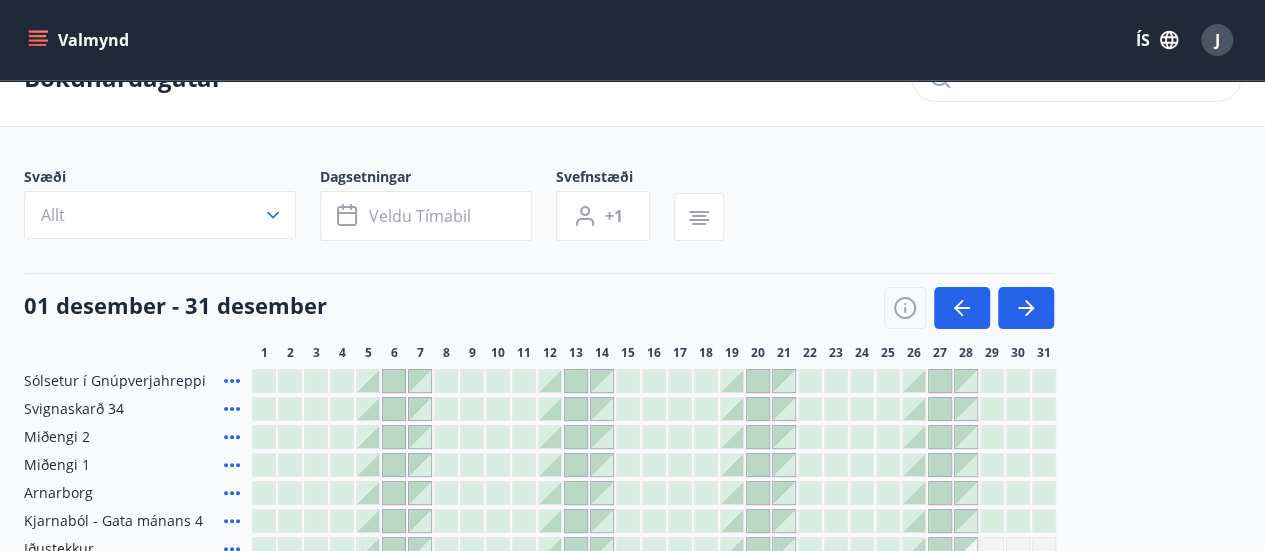 scroll, scrollTop: 0, scrollLeft: 0, axis: both 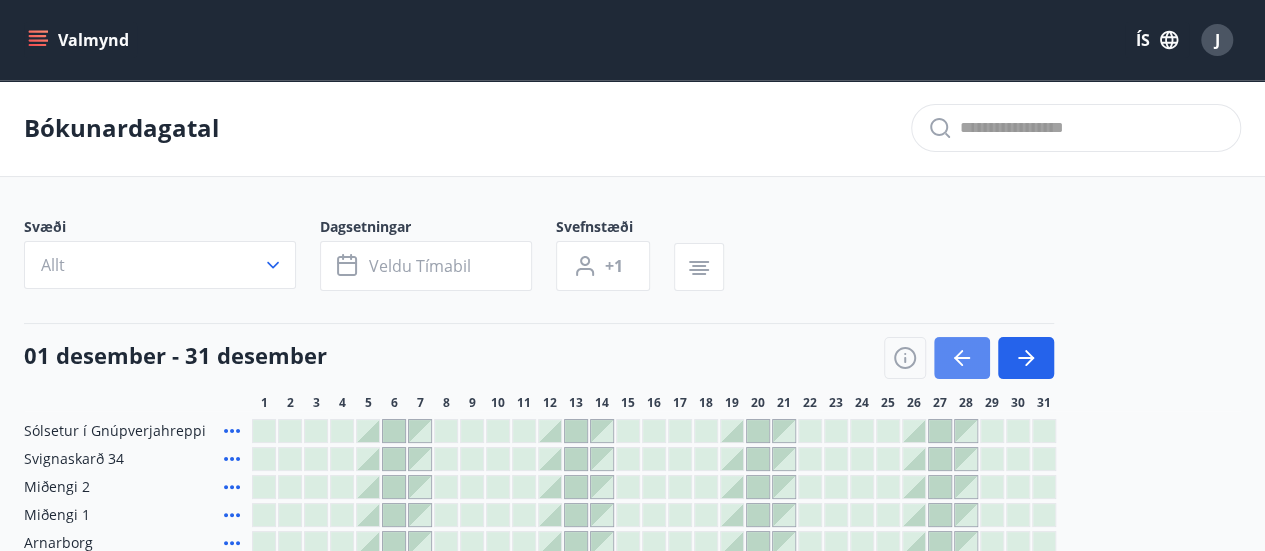 click 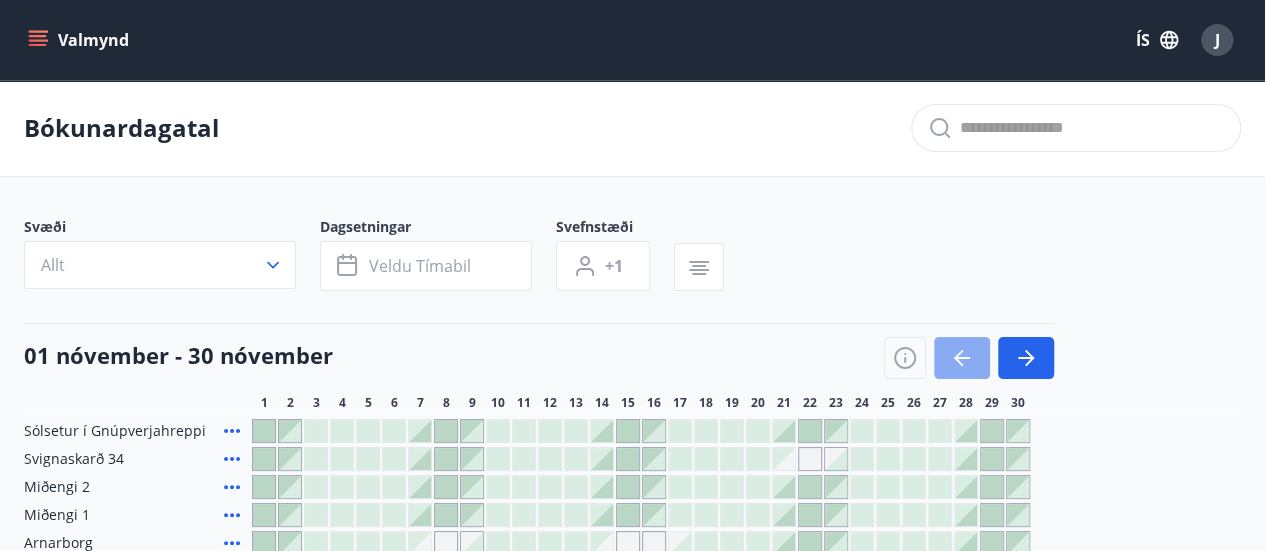 click 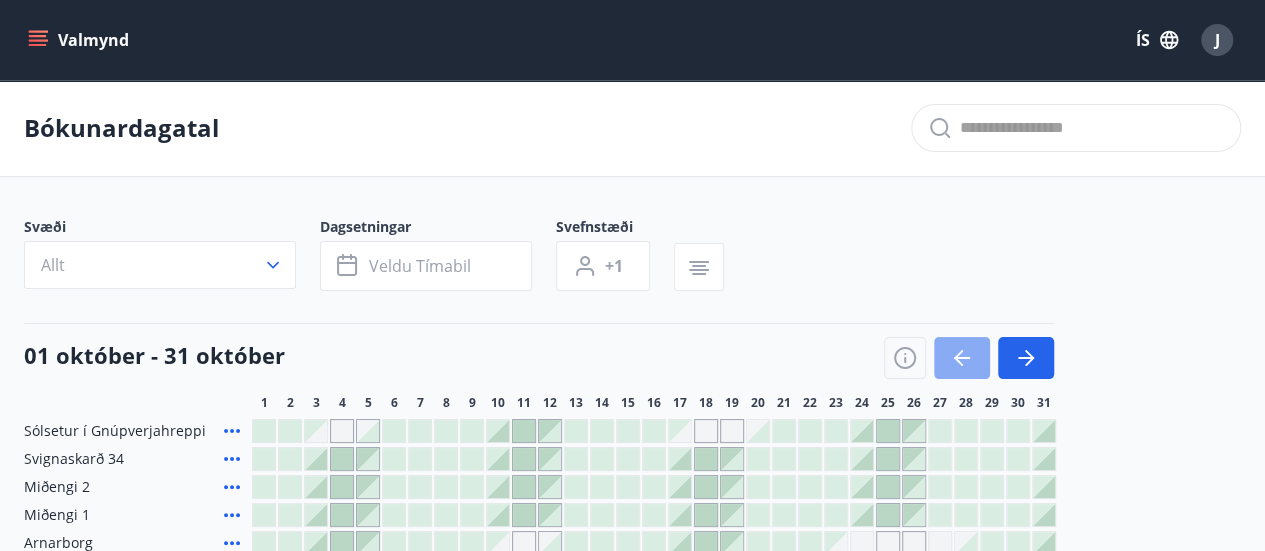 click 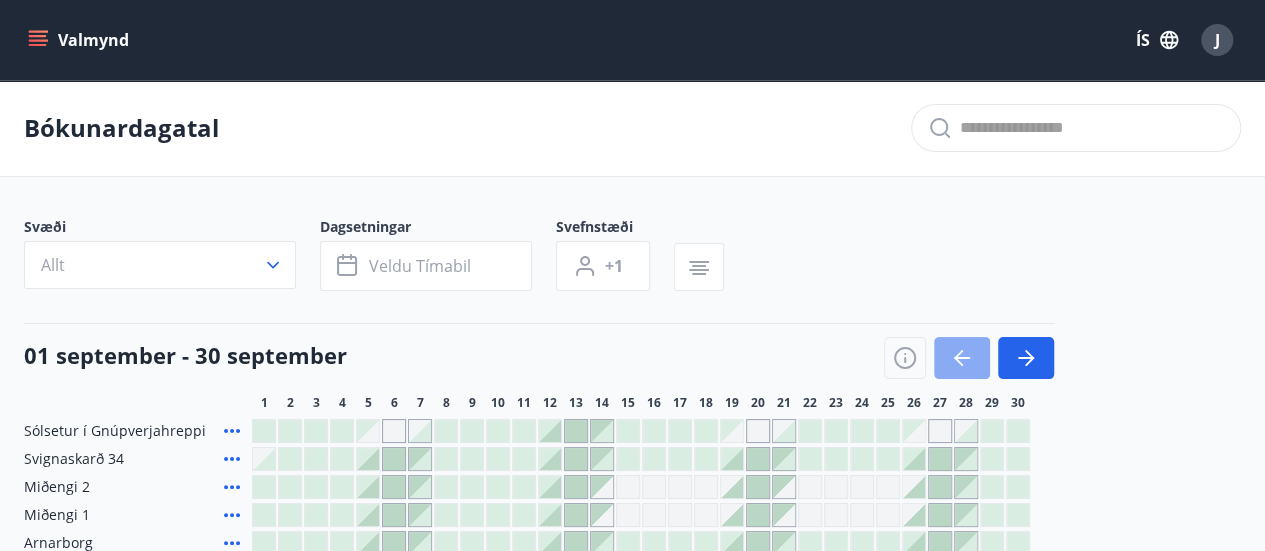 click 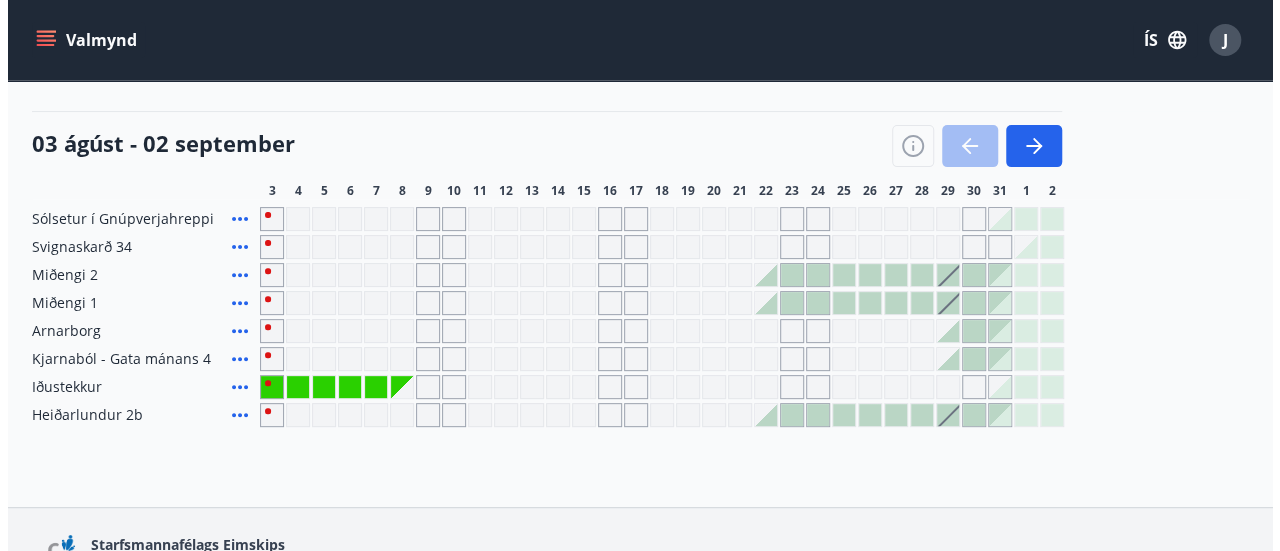 scroll, scrollTop: 213, scrollLeft: 0, axis: vertical 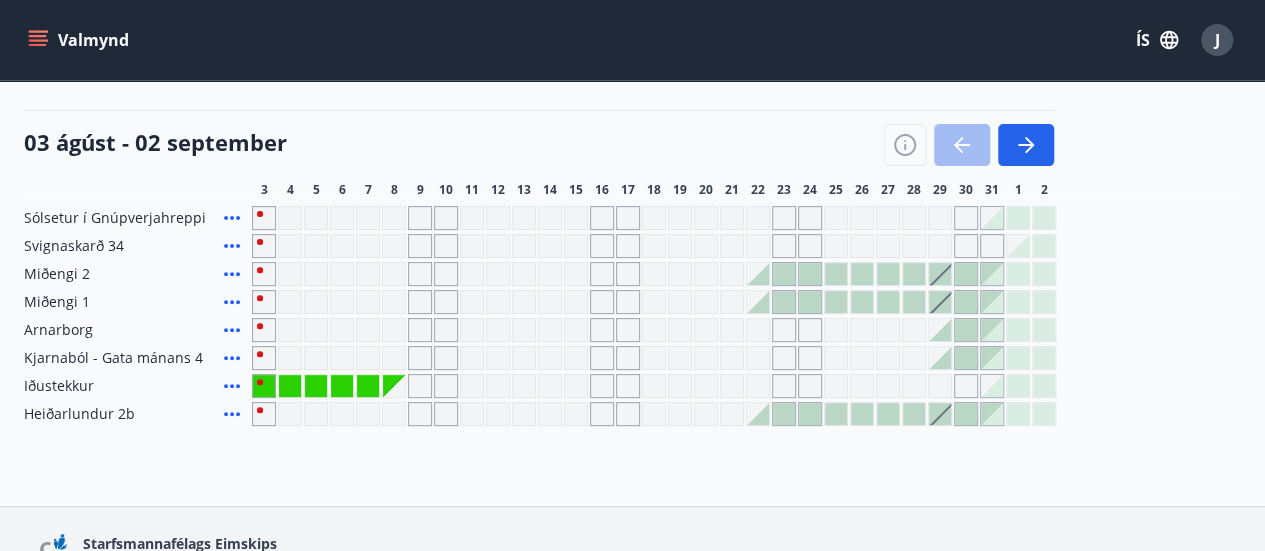 click at bounding box center [969, 145] 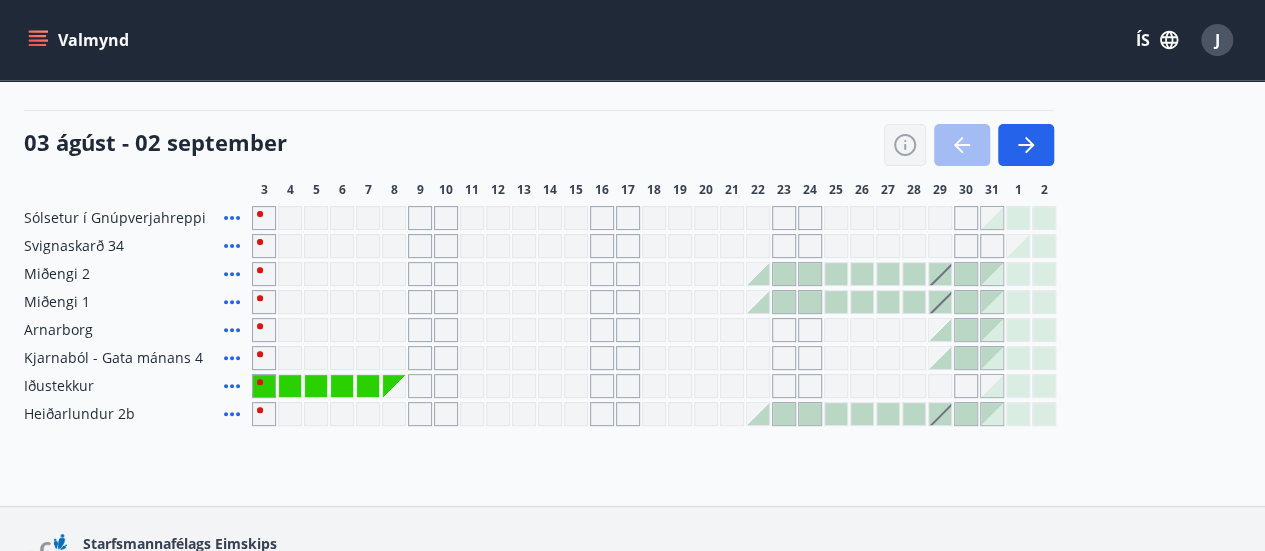 click 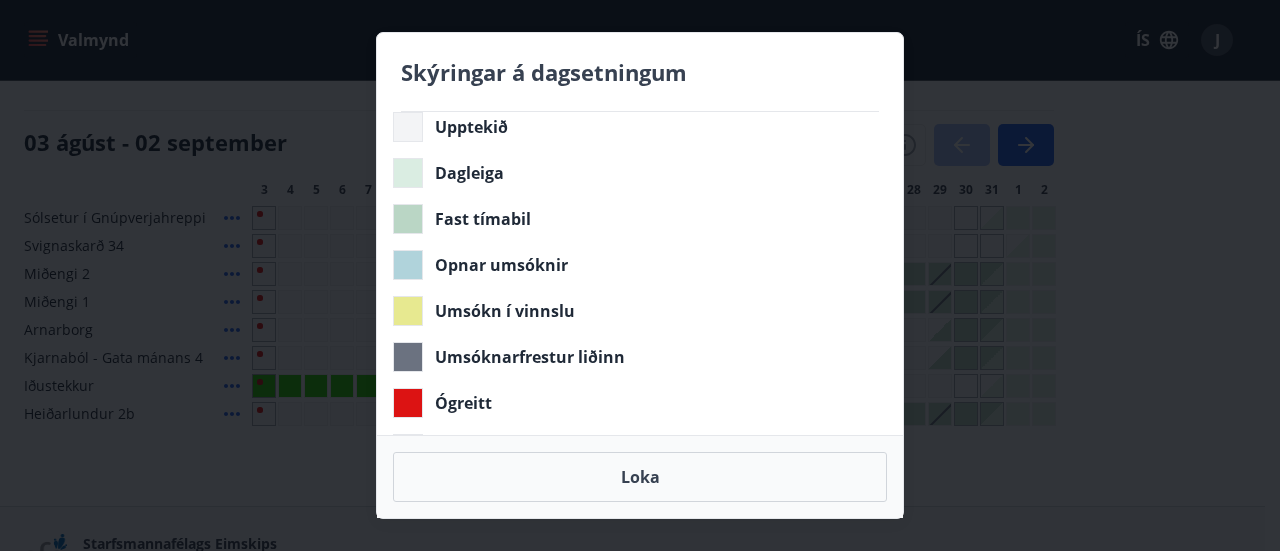 scroll, scrollTop: 0, scrollLeft: 0, axis: both 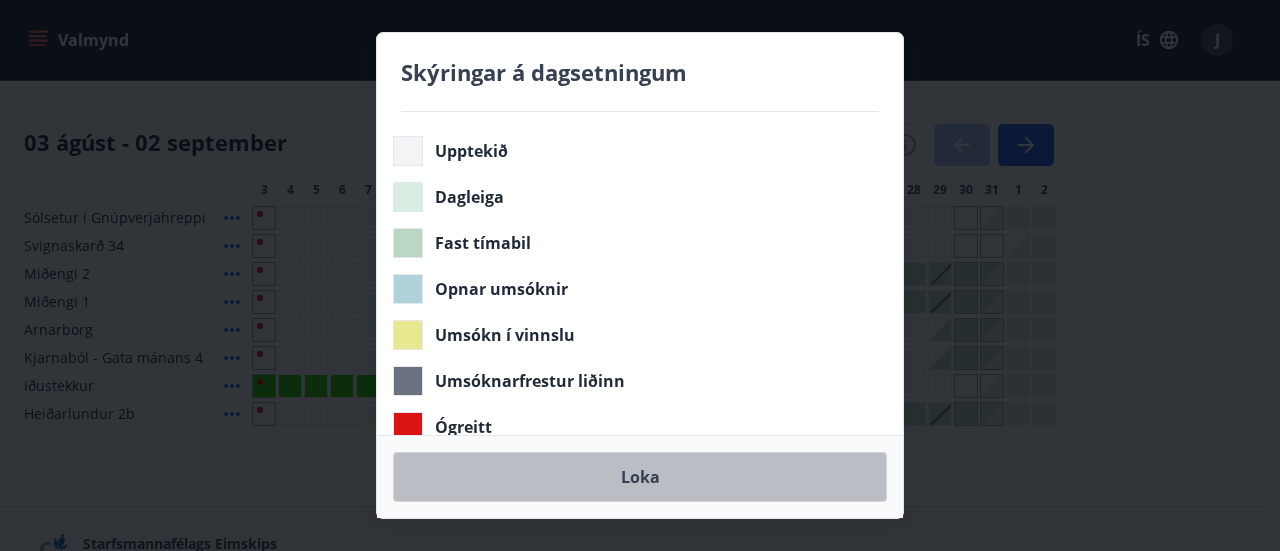 click on "Loka" at bounding box center (640, 477) 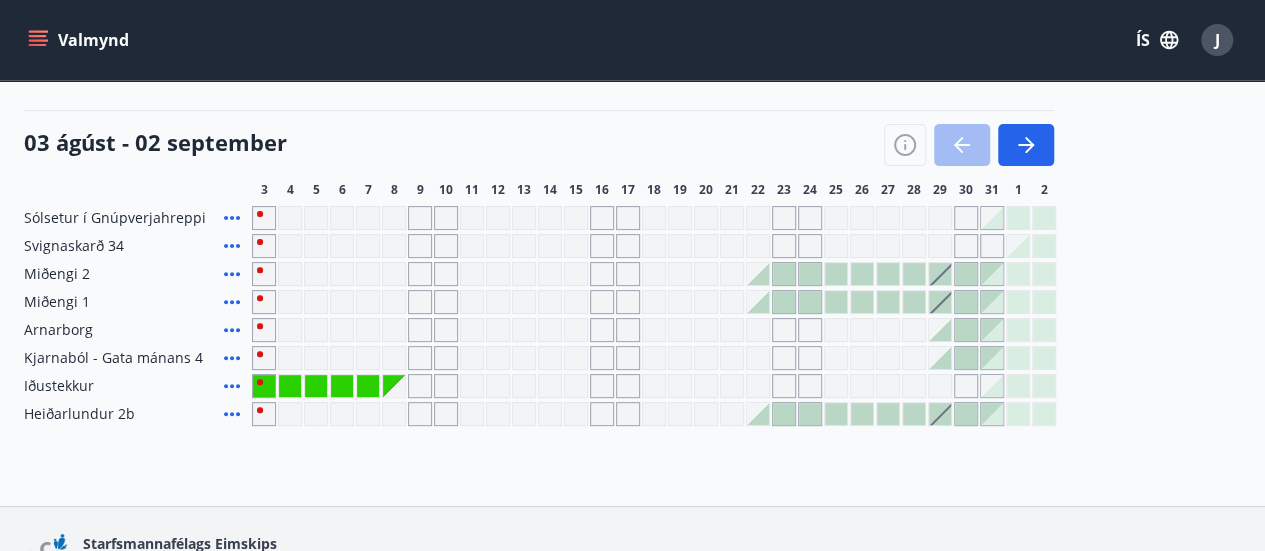 click at bounding box center (784, 274) 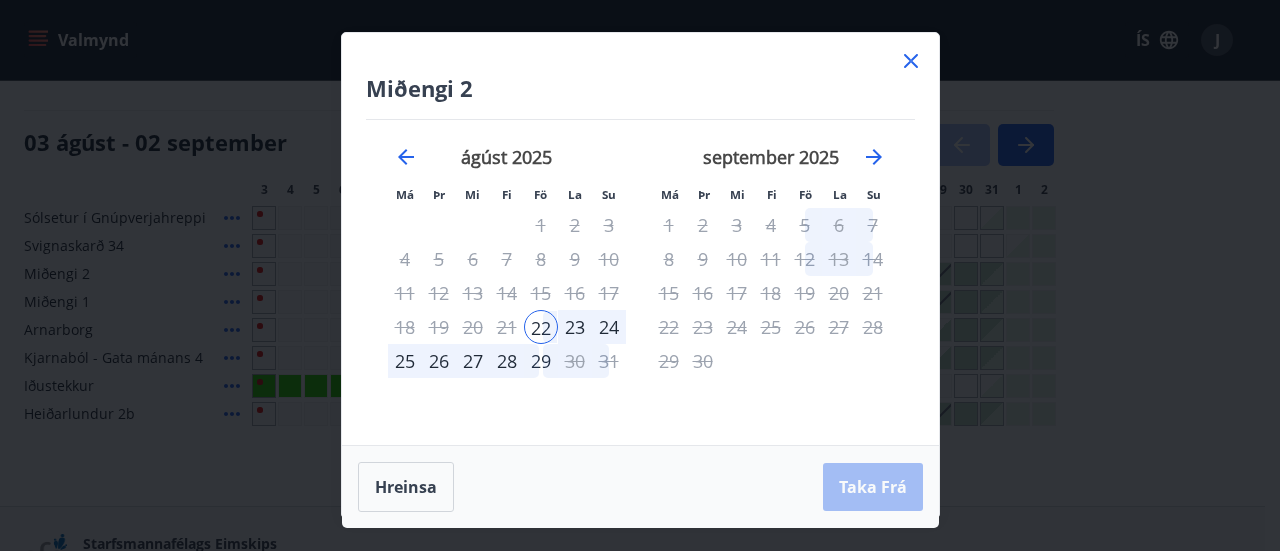 click on "29" at bounding box center [541, 361] 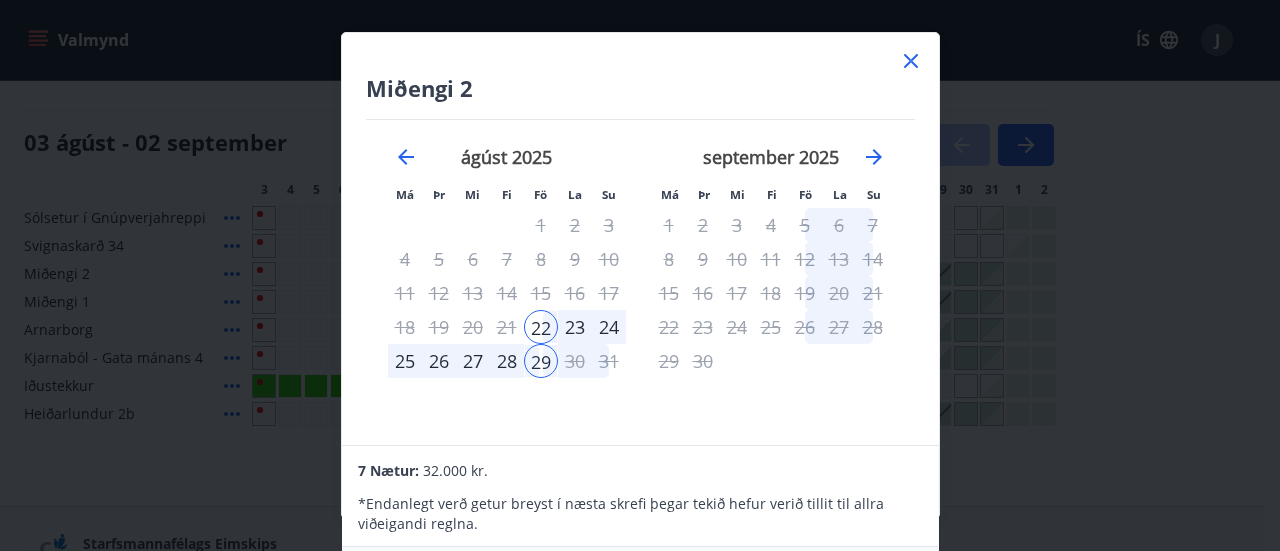 click 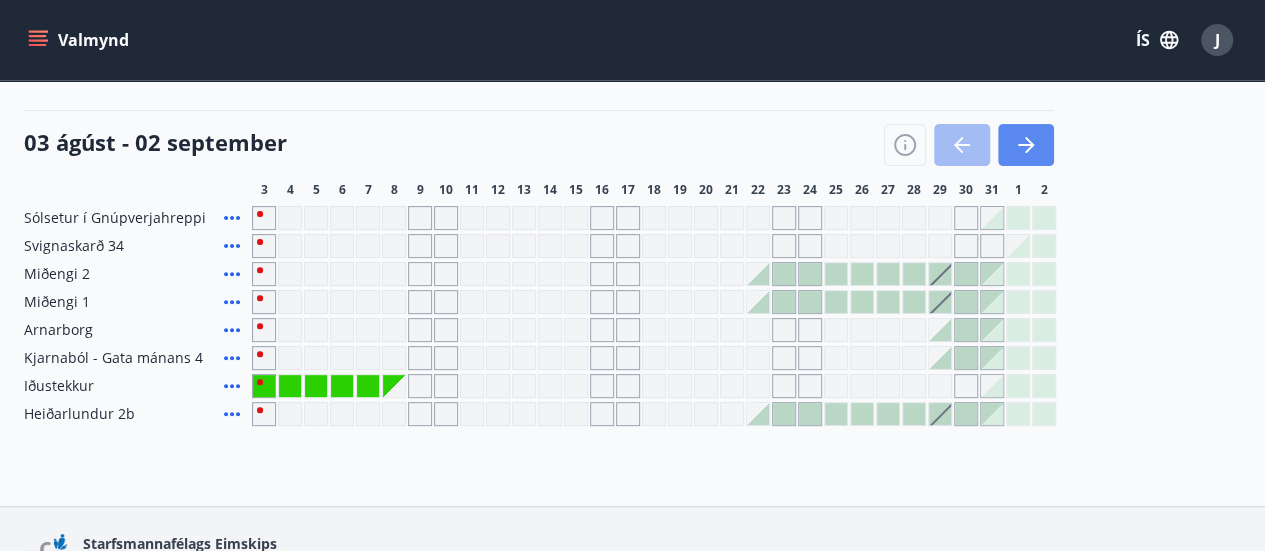 click 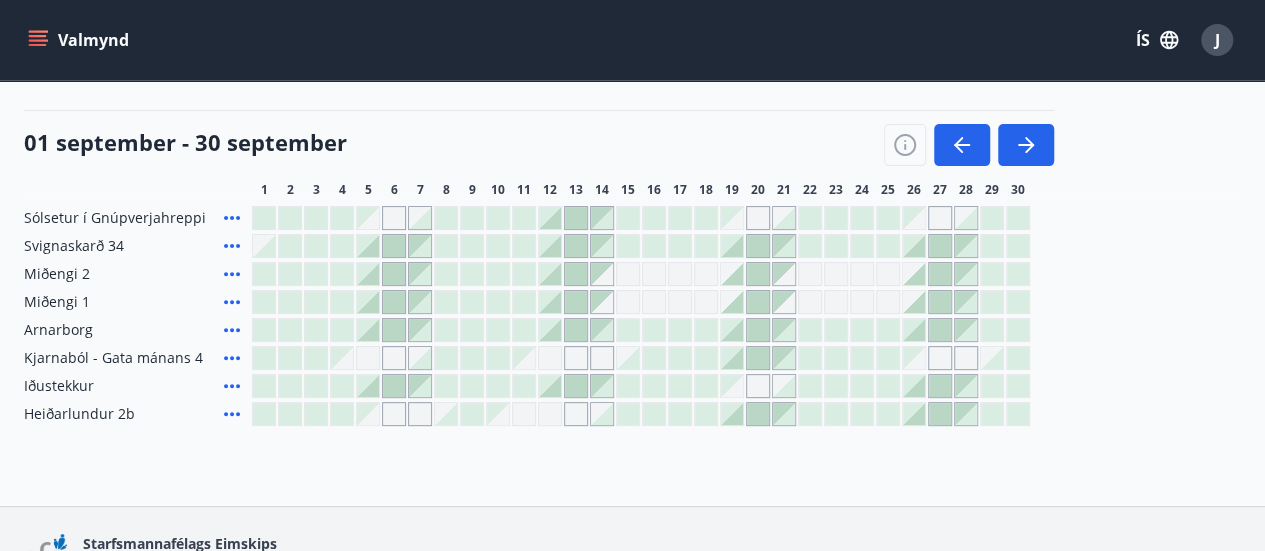 click at bounding box center (914, 218) 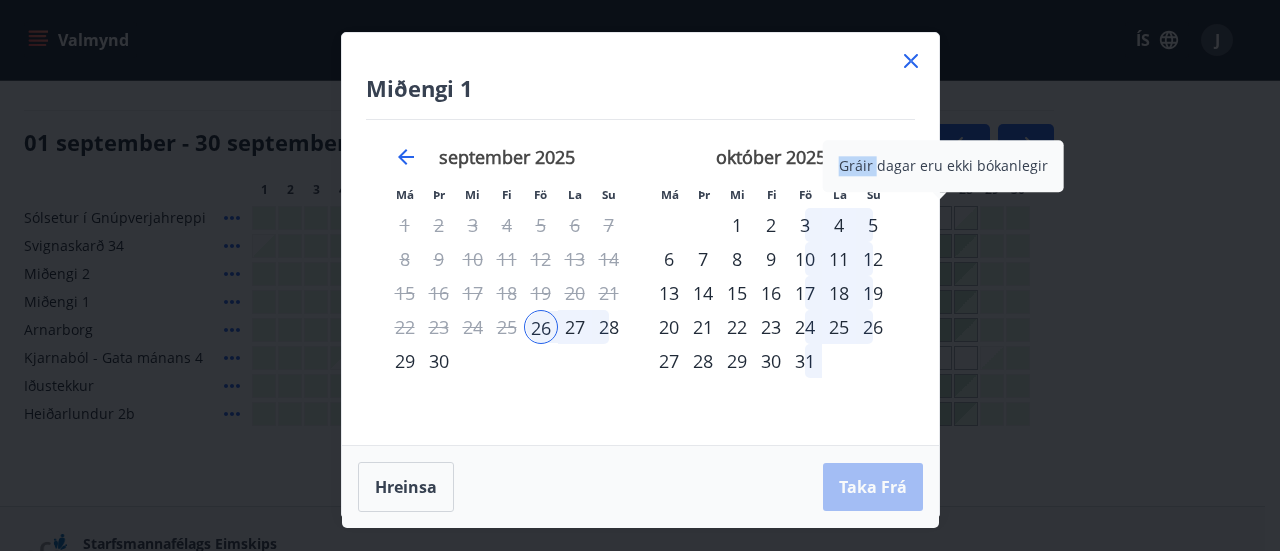 click 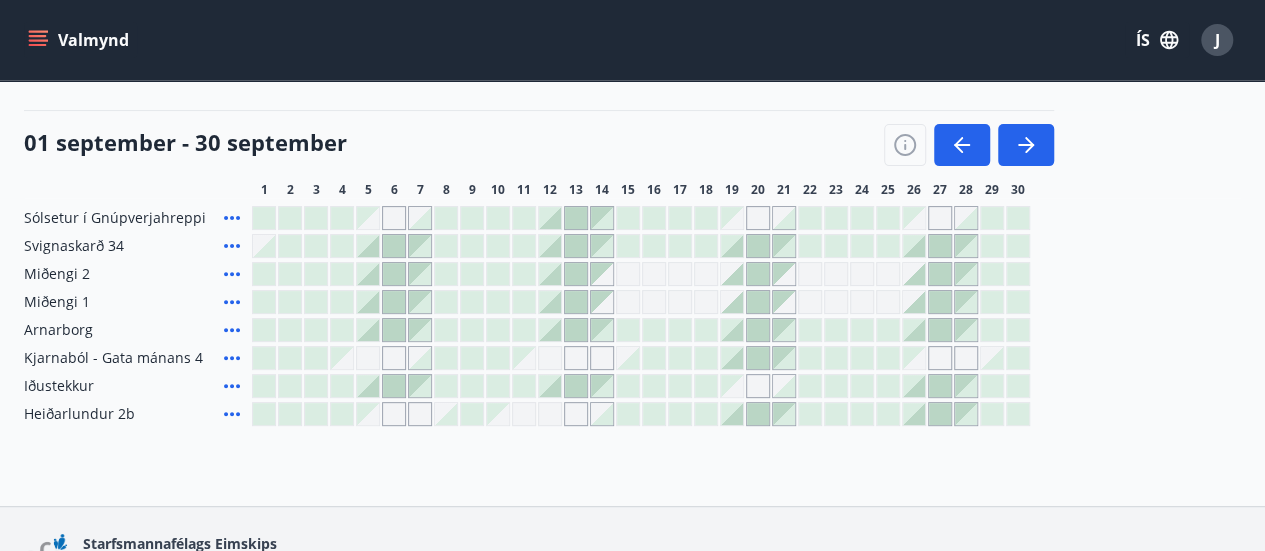click at bounding box center [628, 274] 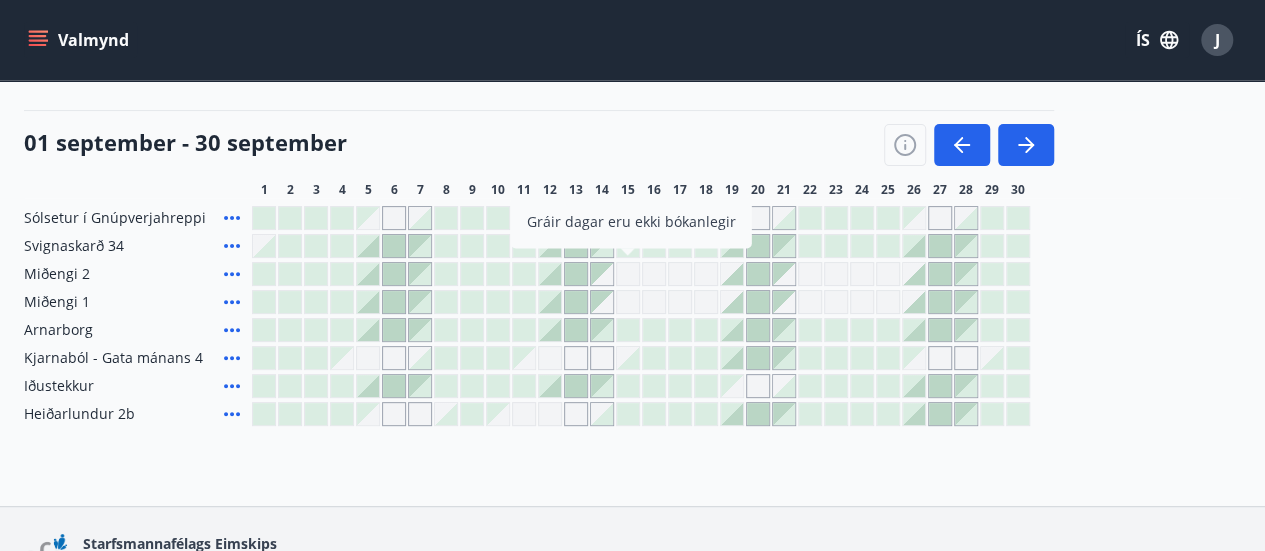 click on "01 september - 30 september" at bounding box center [539, 138] 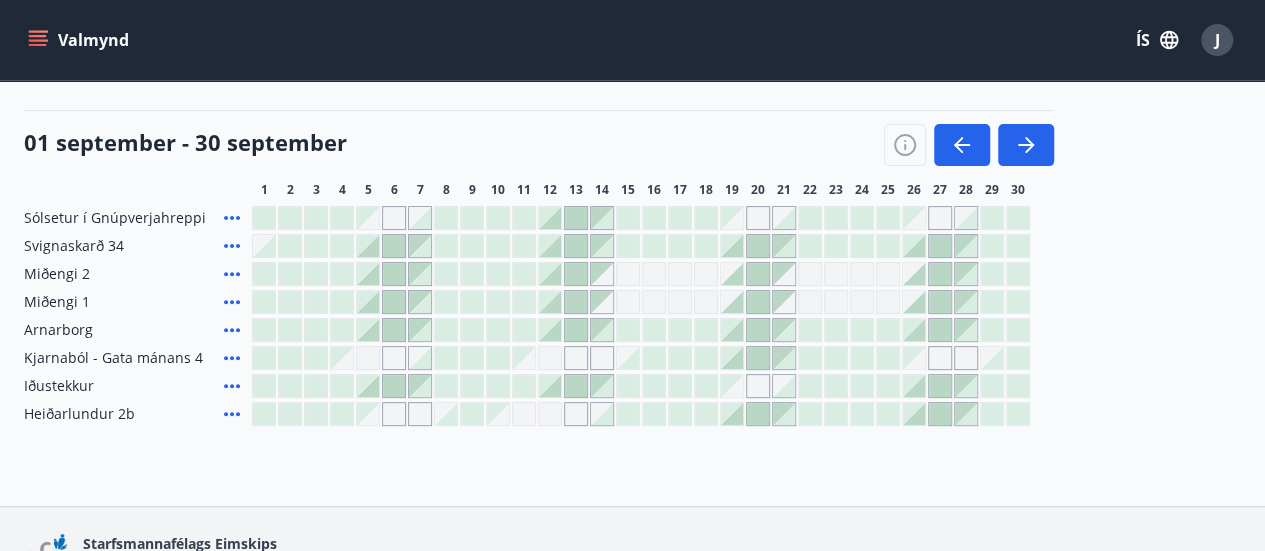 click at bounding box center (576, 218) 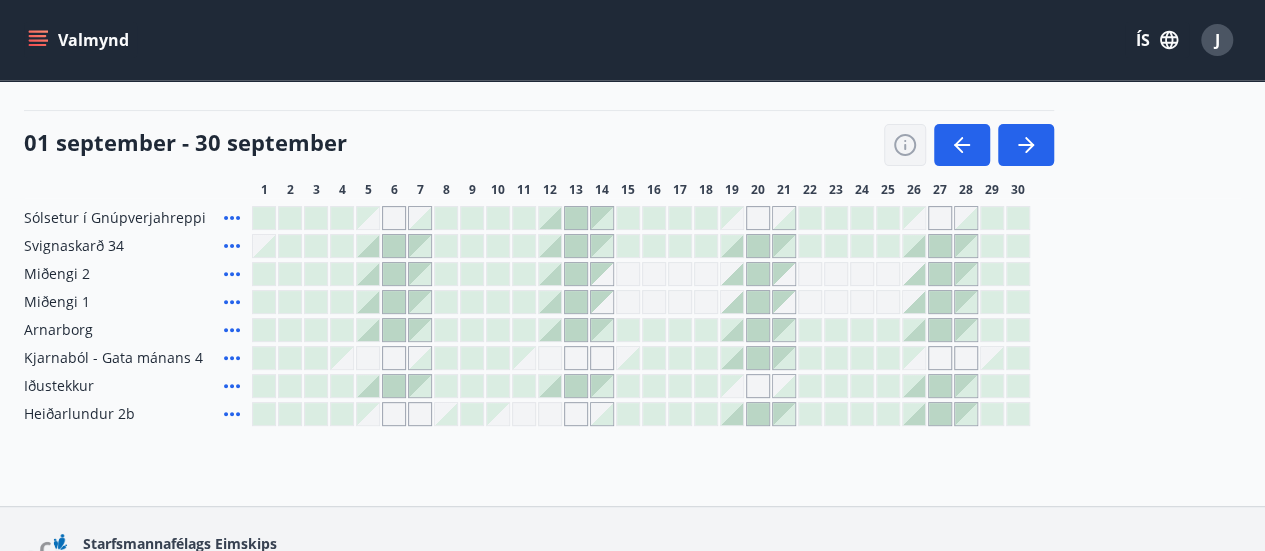click 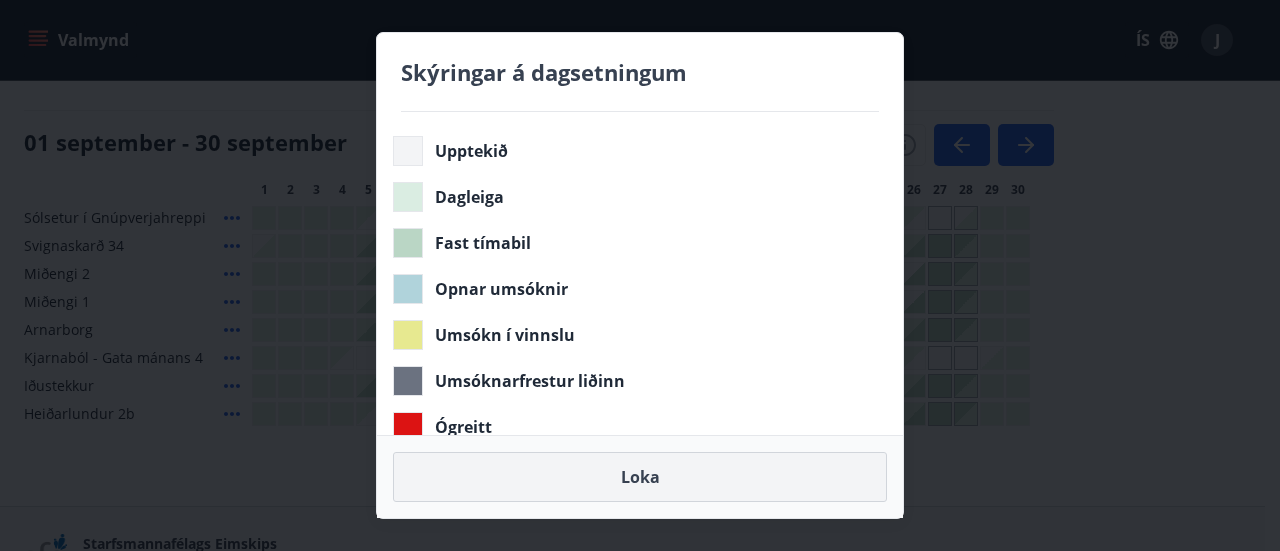 click on "Loka" at bounding box center [640, 477] 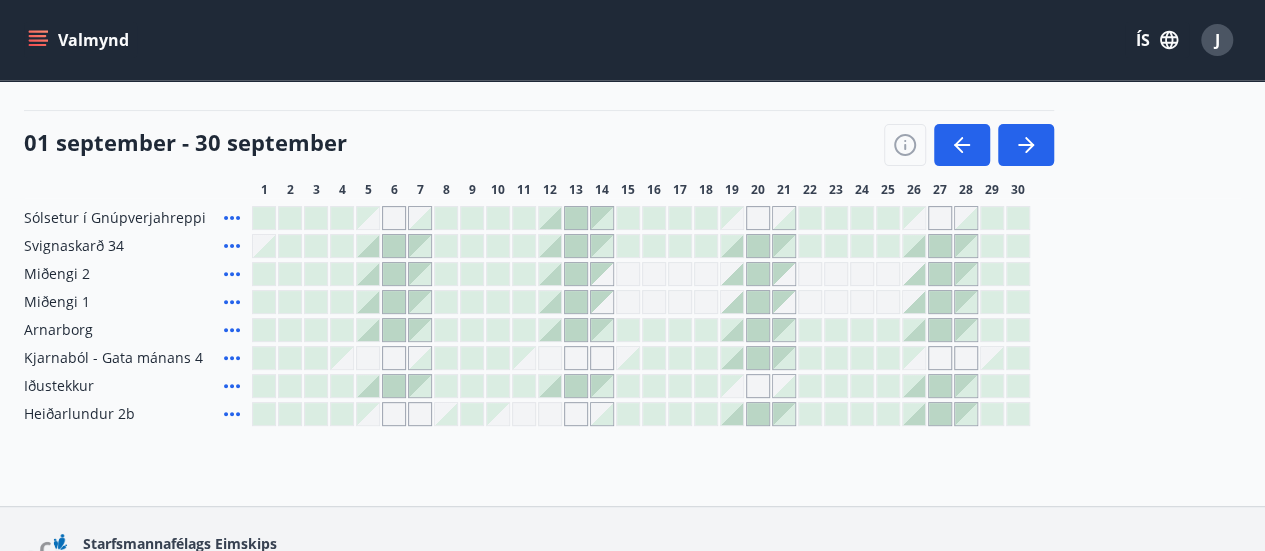 click at bounding box center (758, 218) 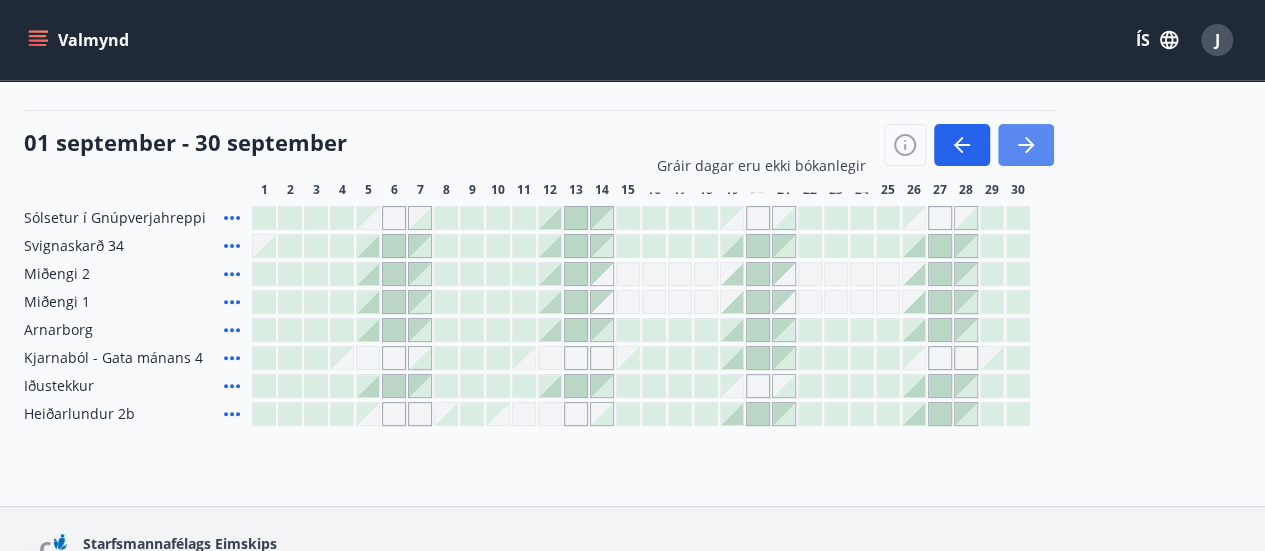 click 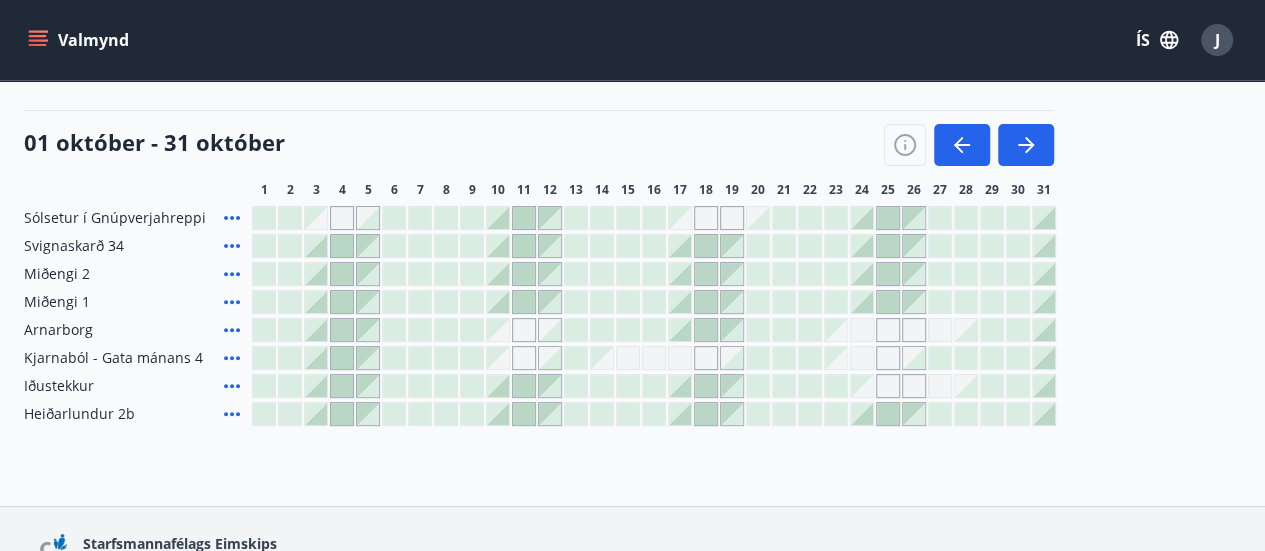 click at bounding box center (888, 218) 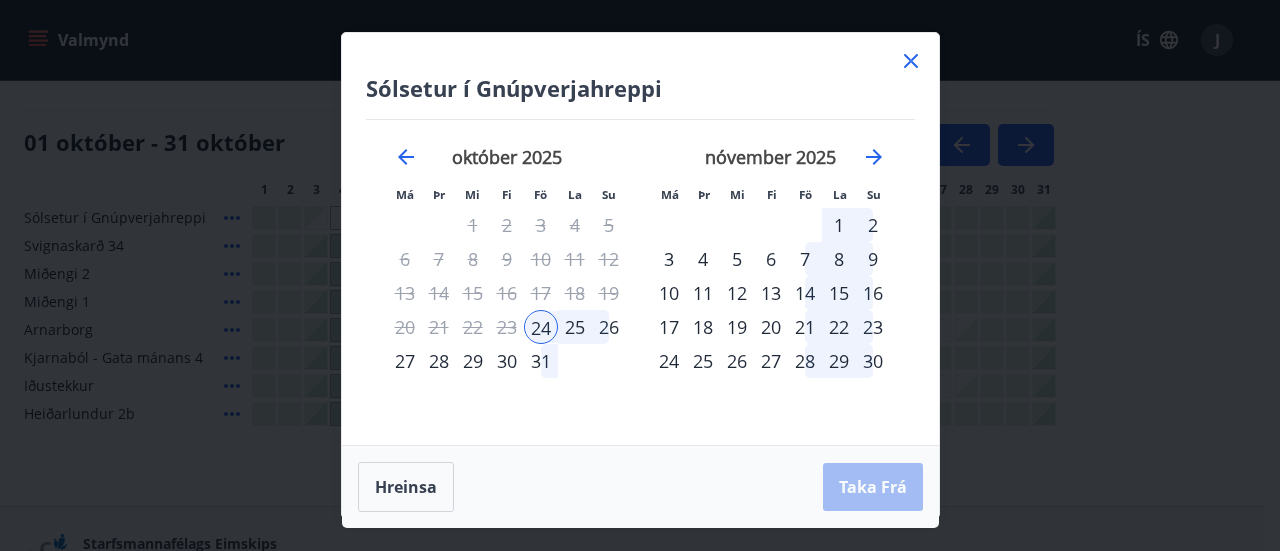 click on "24" at bounding box center [541, 327] 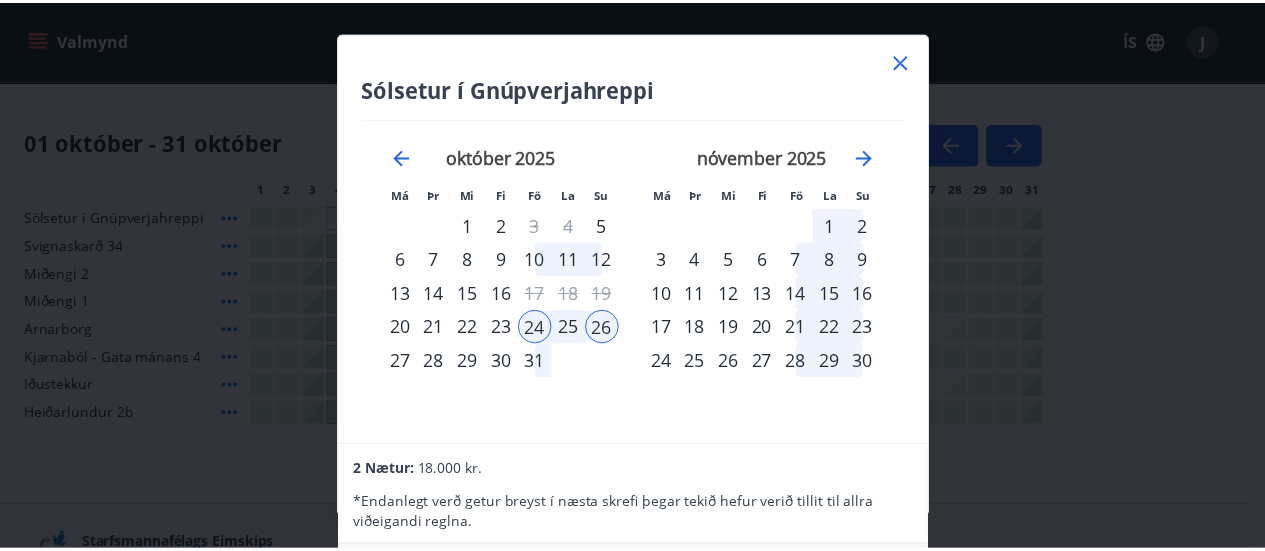 scroll, scrollTop: 0, scrollLeft: 0, axis: both 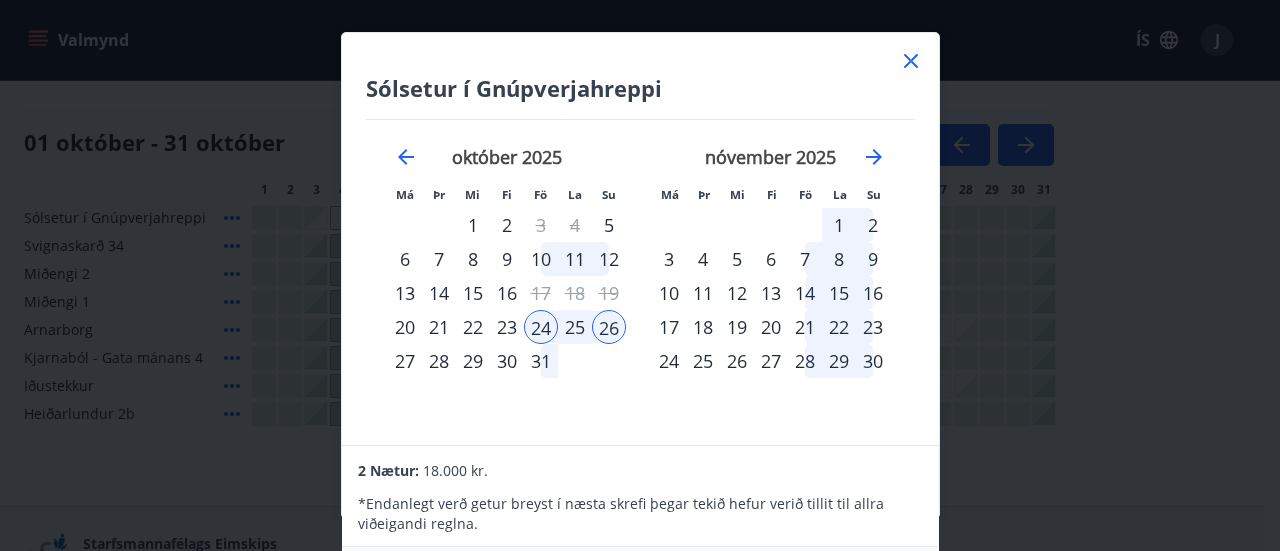 click 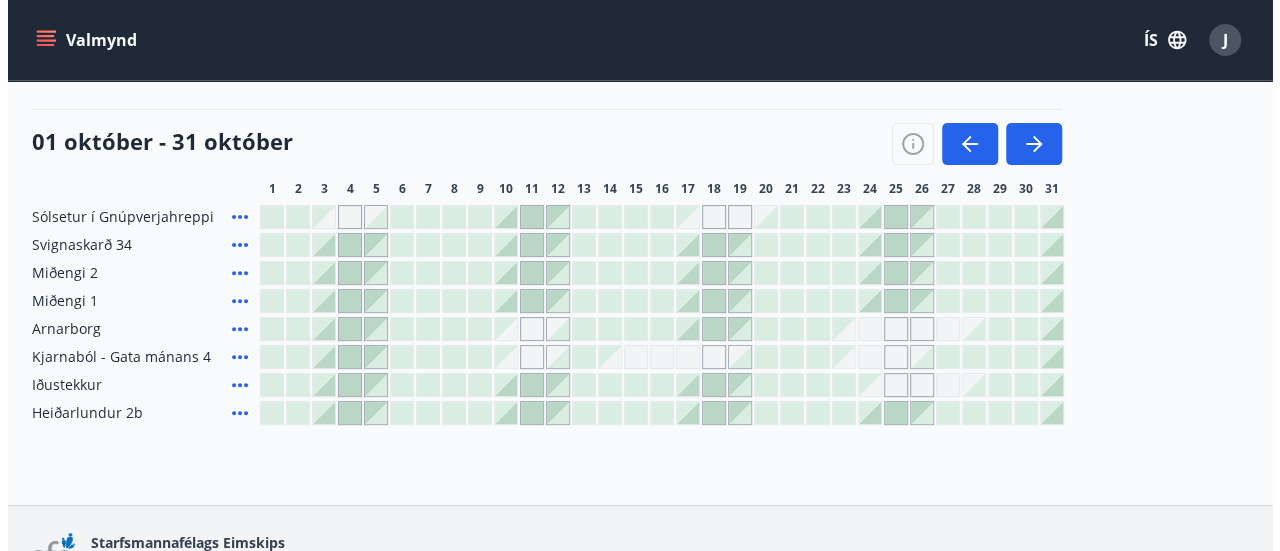 scroll, scrollTop: 223, scrollLeft: 0, axis: vertical 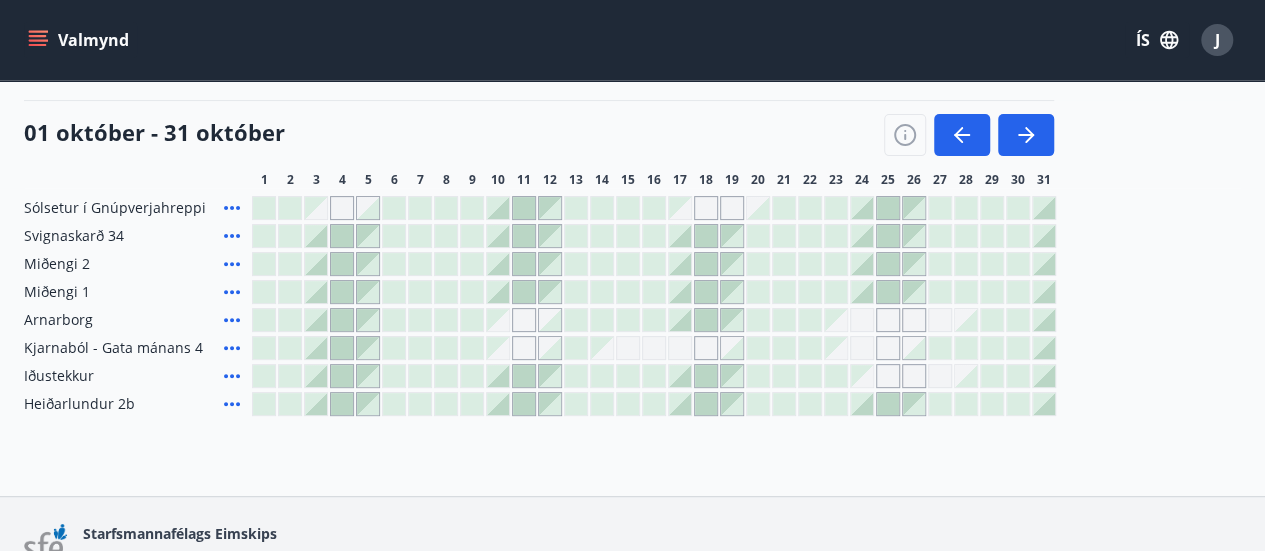 click at bounding box center (862, 208) 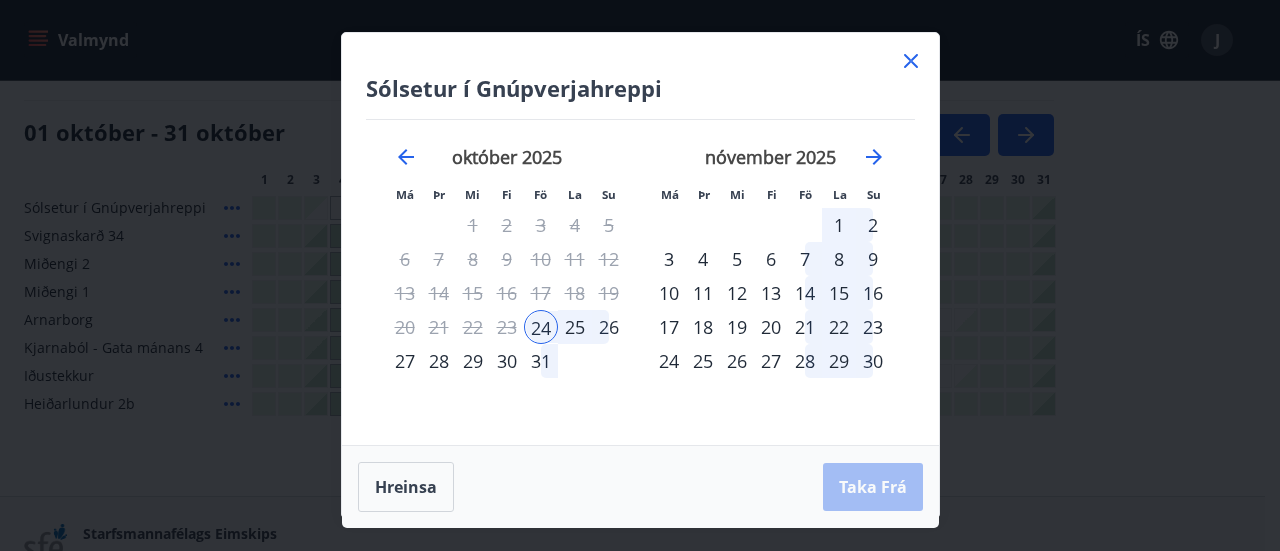 click on "26" at bounding box center [609, 327] 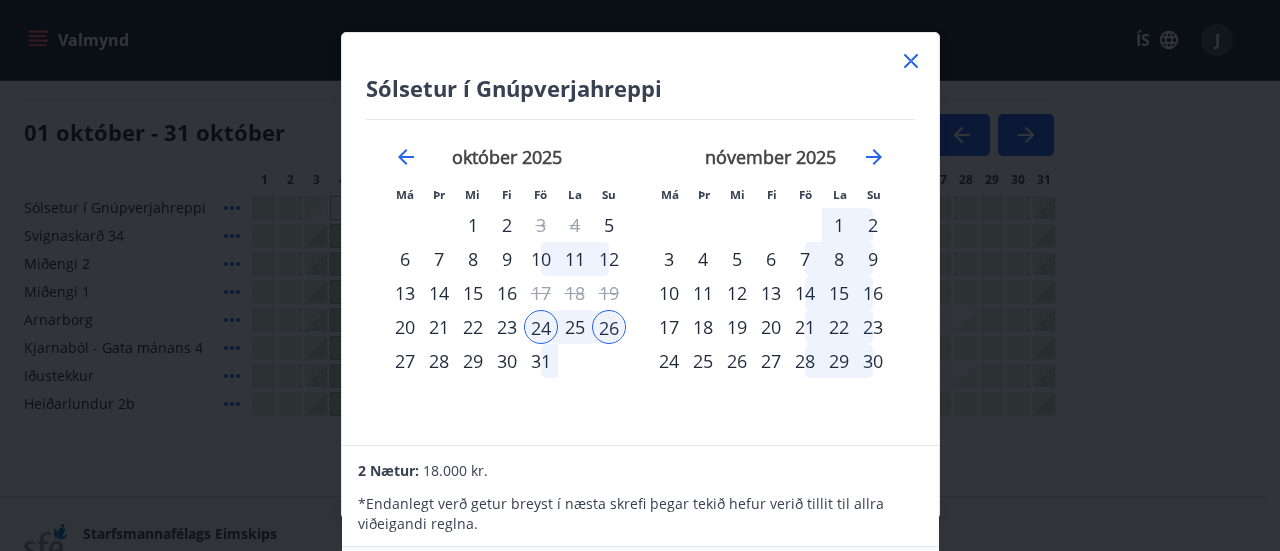 click on "2 Nætur: [PRICE]" at bounding box center [640, 470] 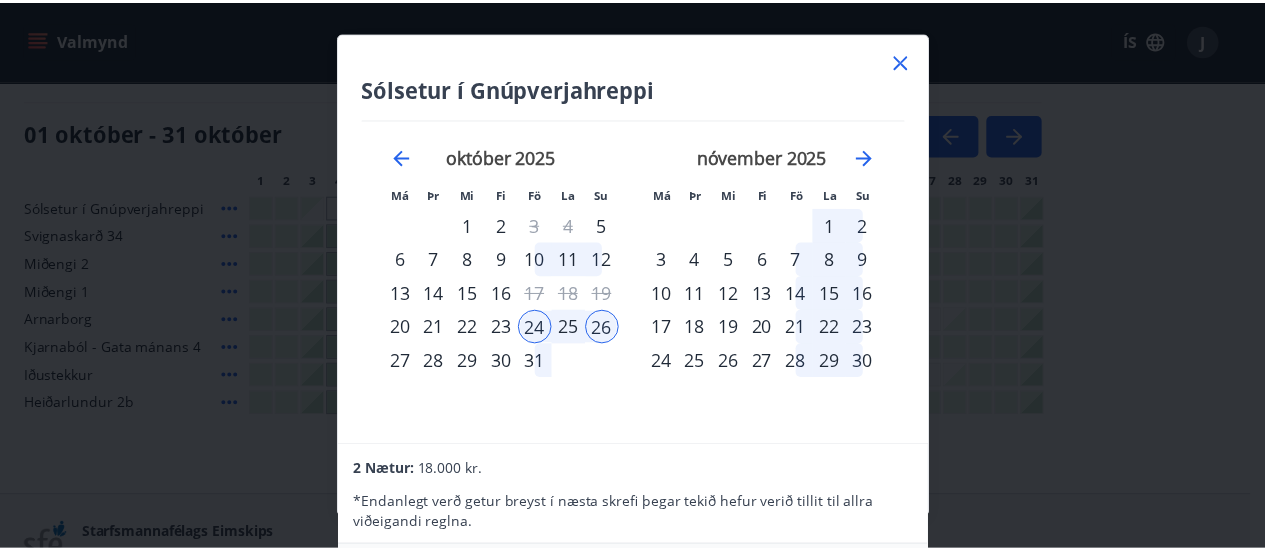 scroll, scrollTop: 0, scrollLeft: 0, axis: both 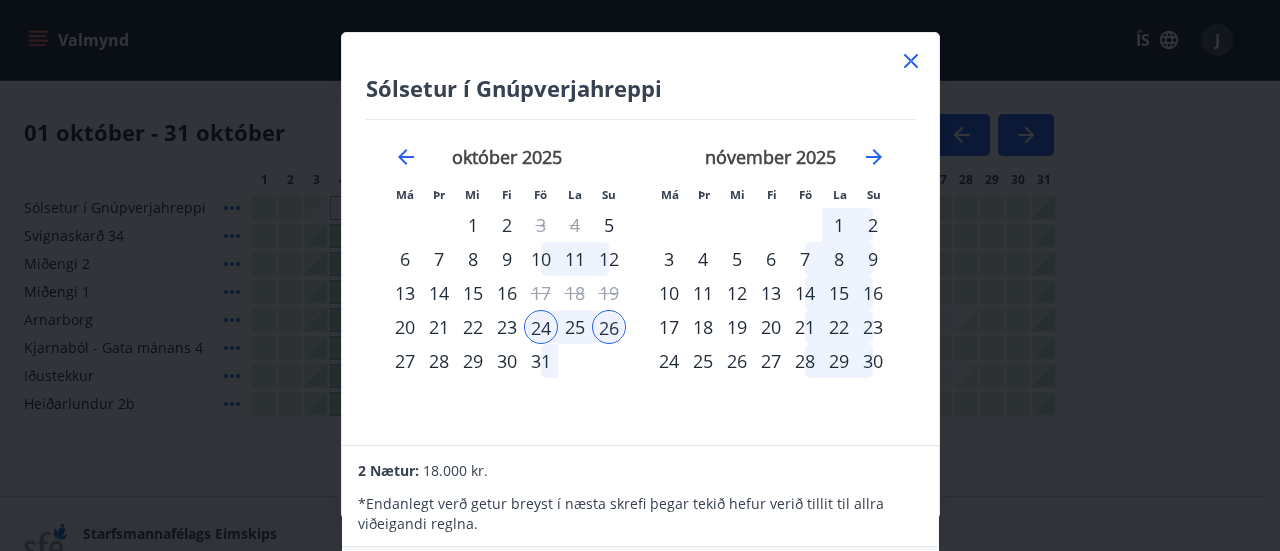 click on "26" at bounding box center [609, 327] 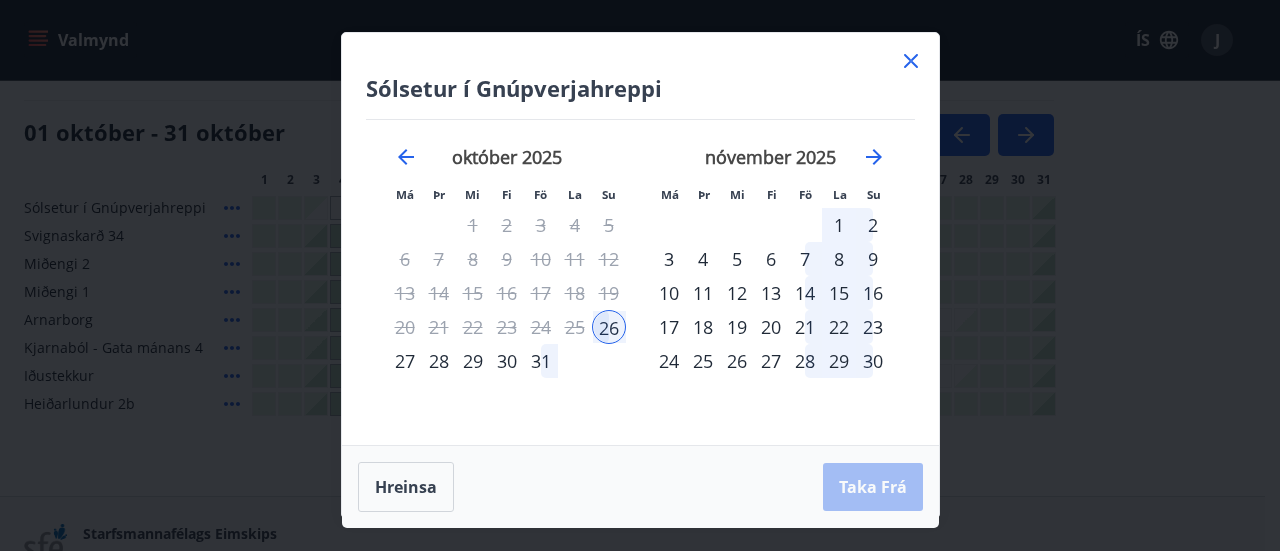 click on "24" at bounding box center (541, 327) 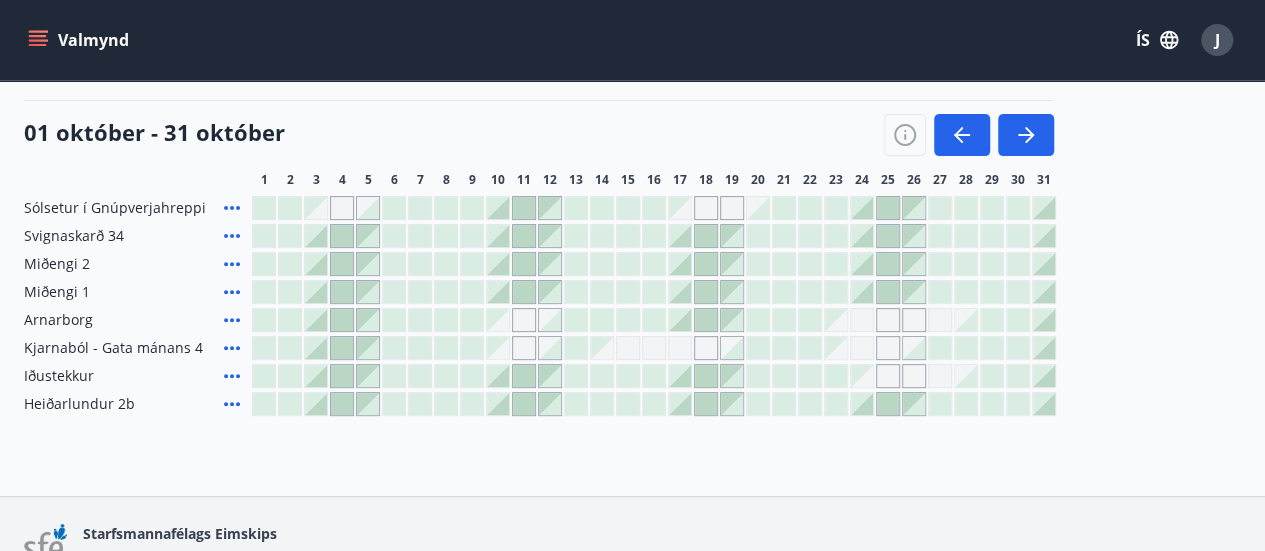 click at bounding box center (862, 208) 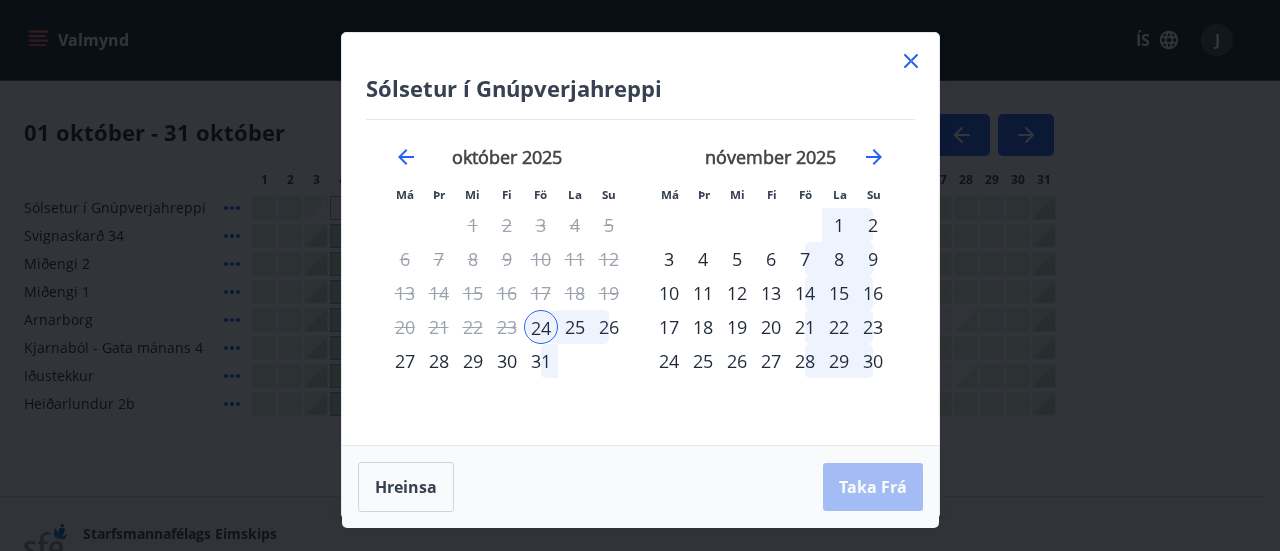 click on "Hreinsa Taka Frá" at bounding box center (640, 487) 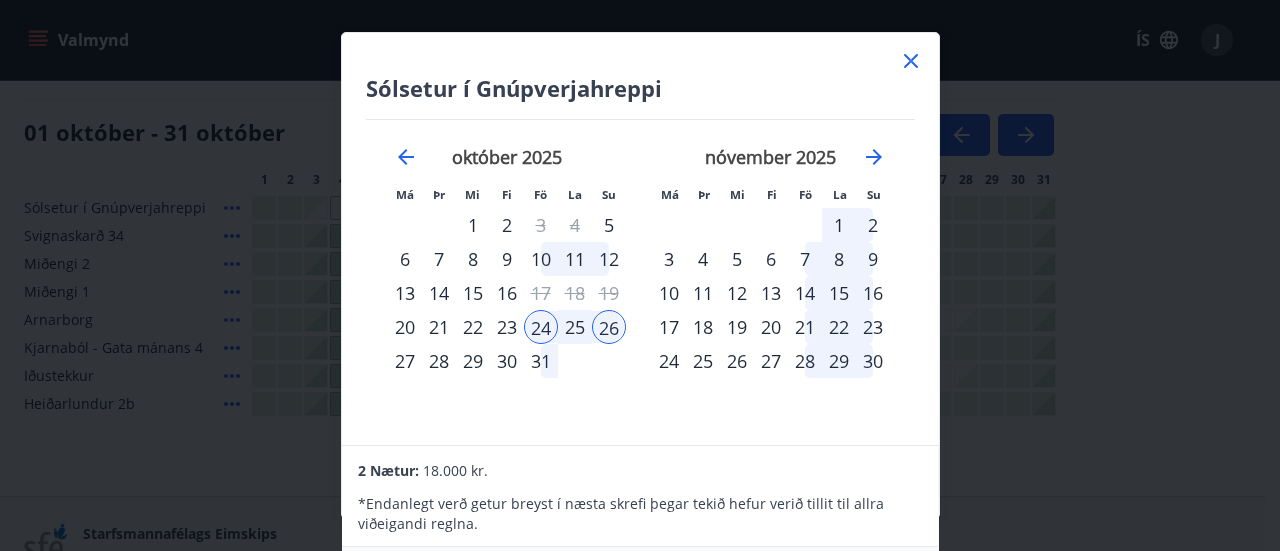 click 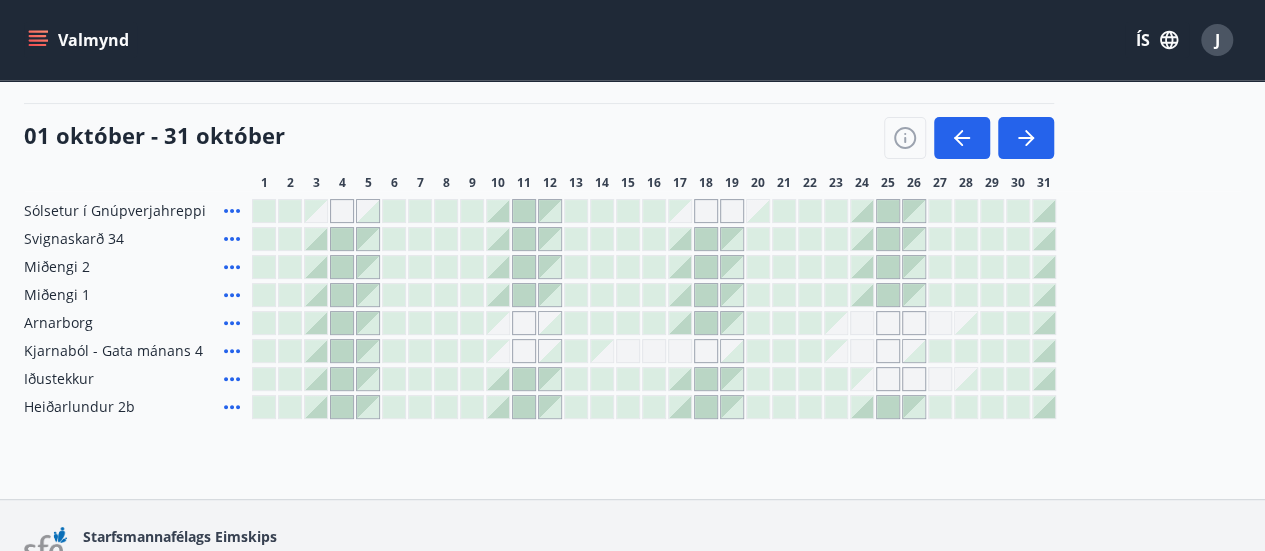scroll, scrollTop: 218, scrollLeft: 0, axis: vertical 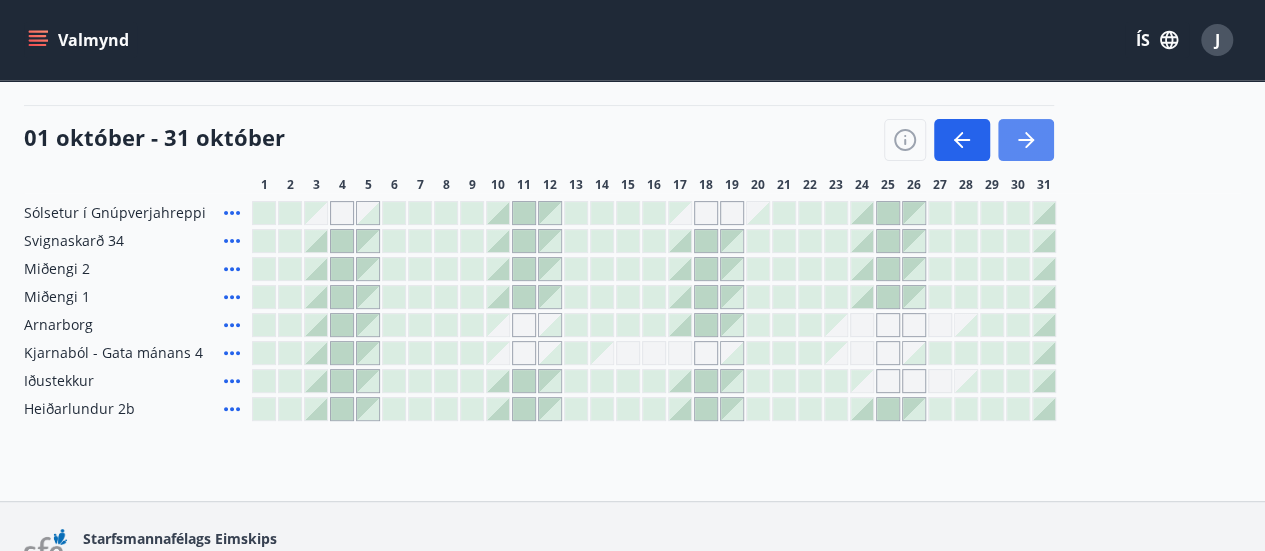 click 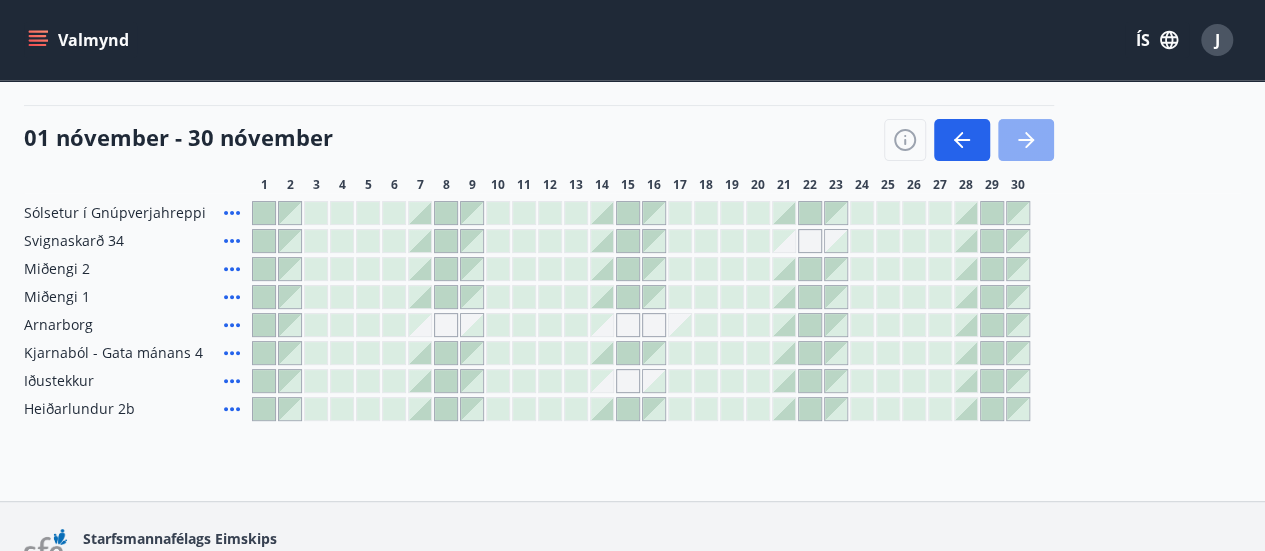 click 